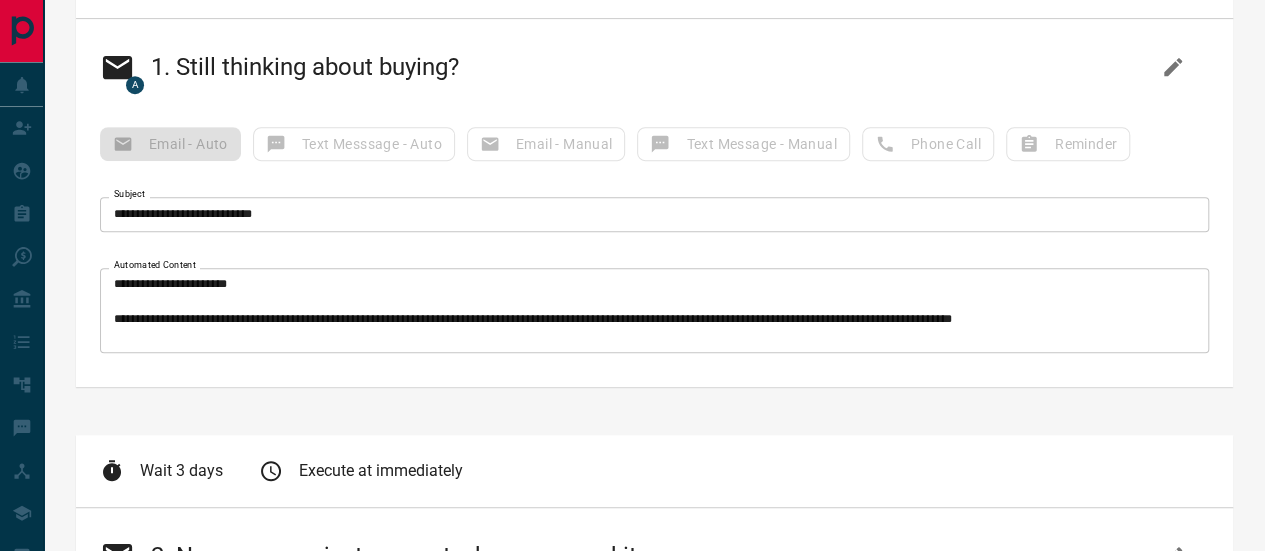 scroll, scrollTop: 500, scrollLeft: 0, axis: vertical 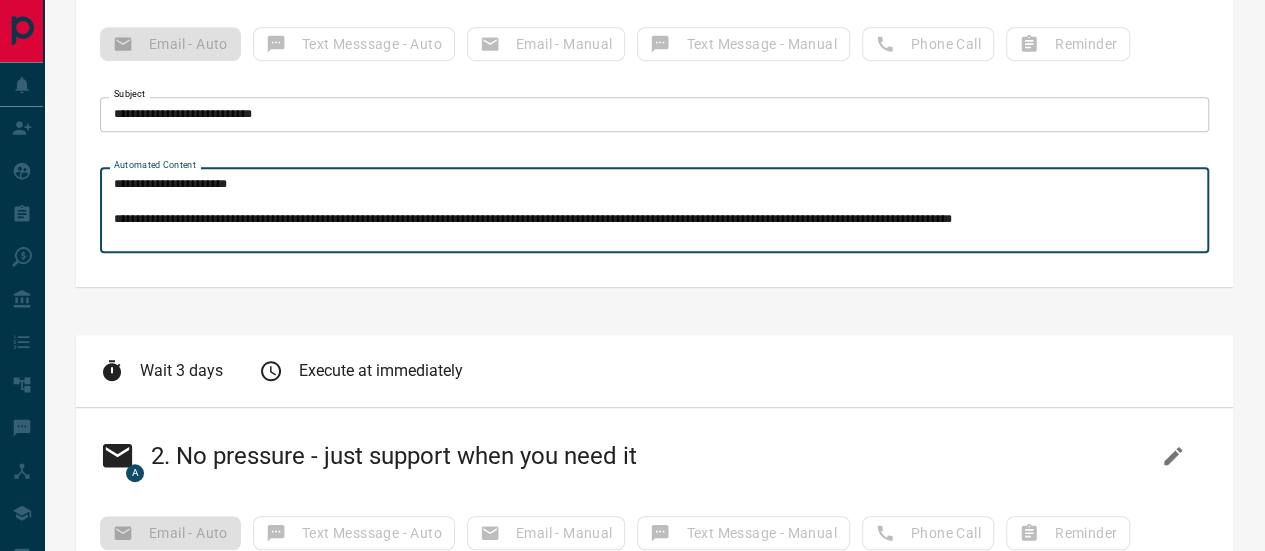 click on "**********" at bounding box center [662, 210] 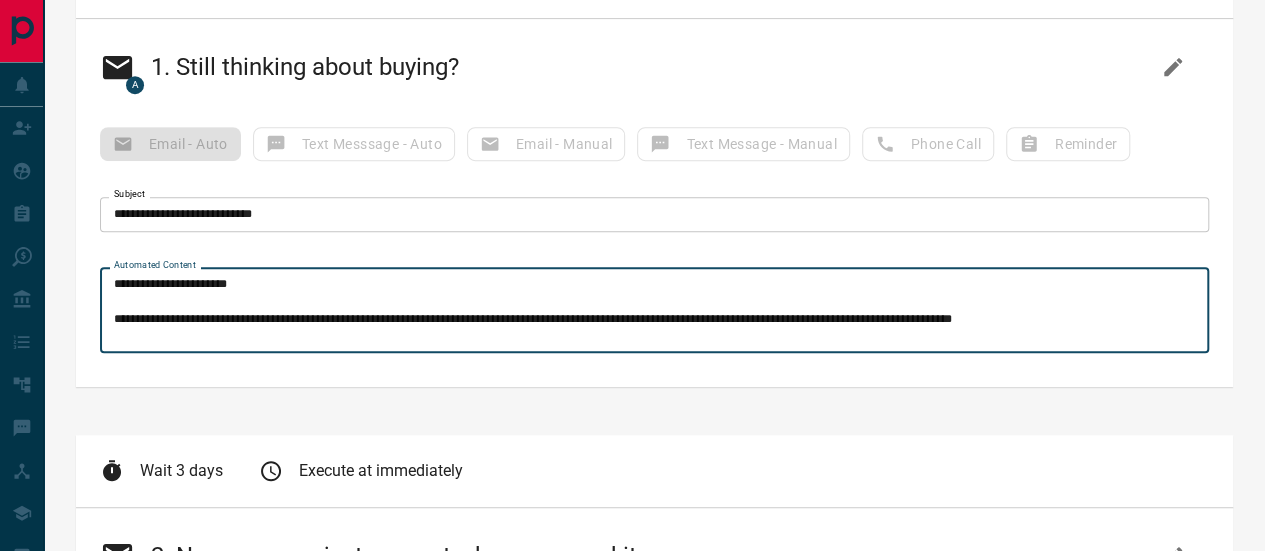 scroll, scrollTop: 300, scrollLeft: 0, axis: vertical 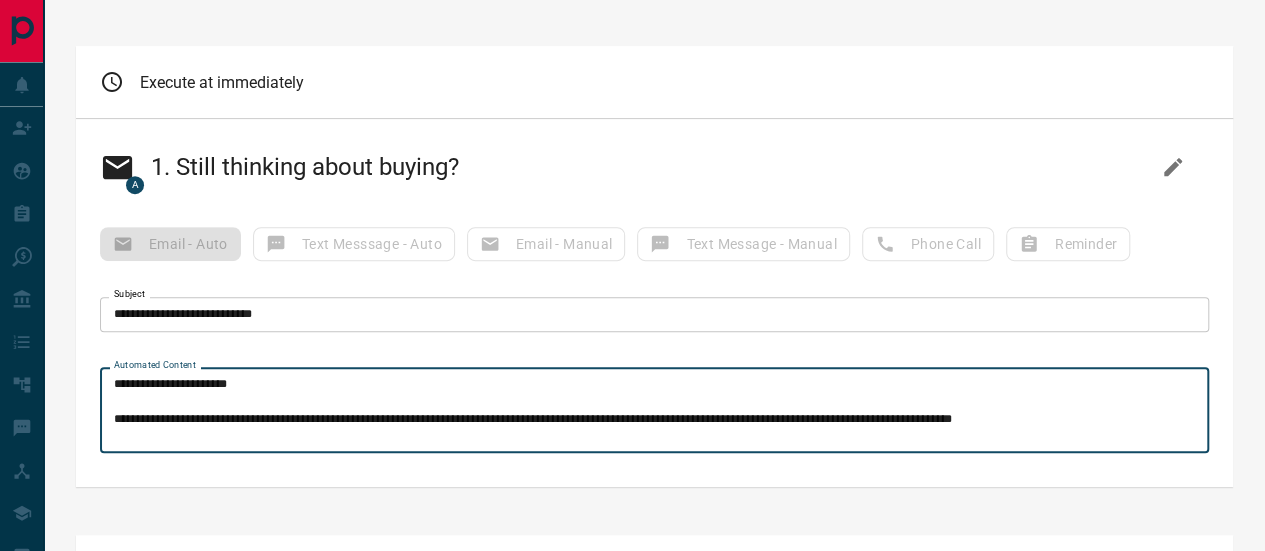 click 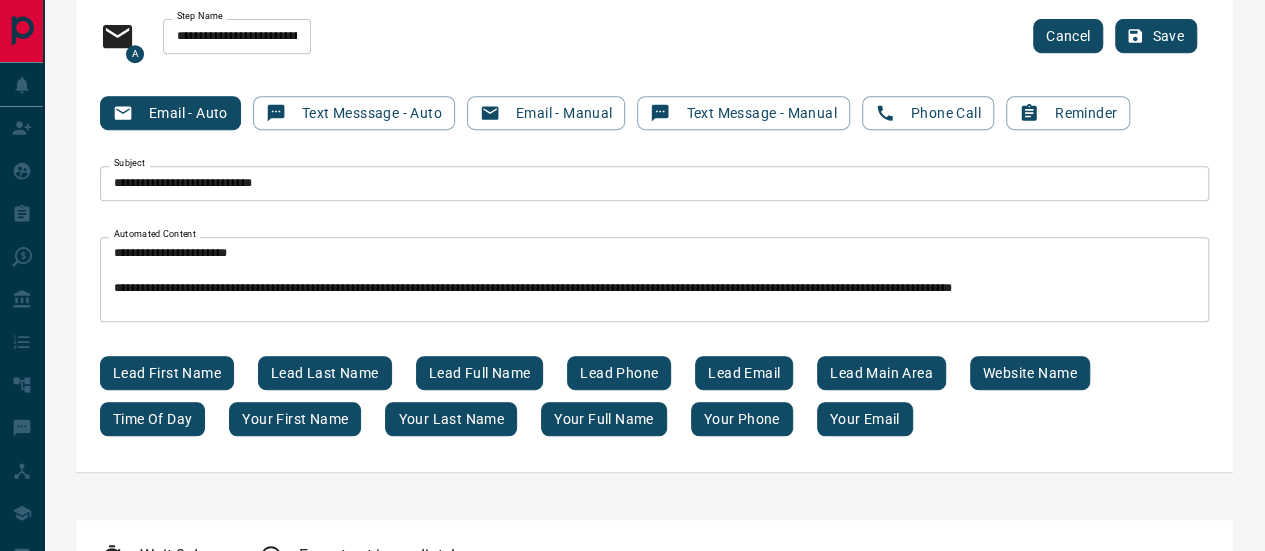 scroll, scrollTop: 400, scrollLeft: 0, axis: vertical 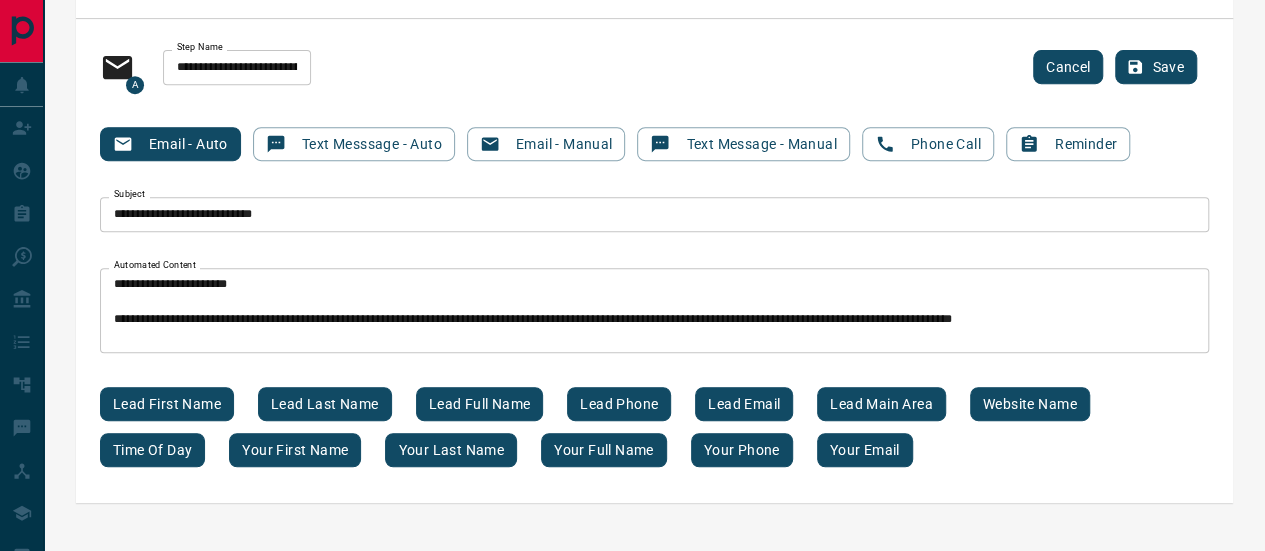 click on "Cancel" at bounding box center [1068, 67] 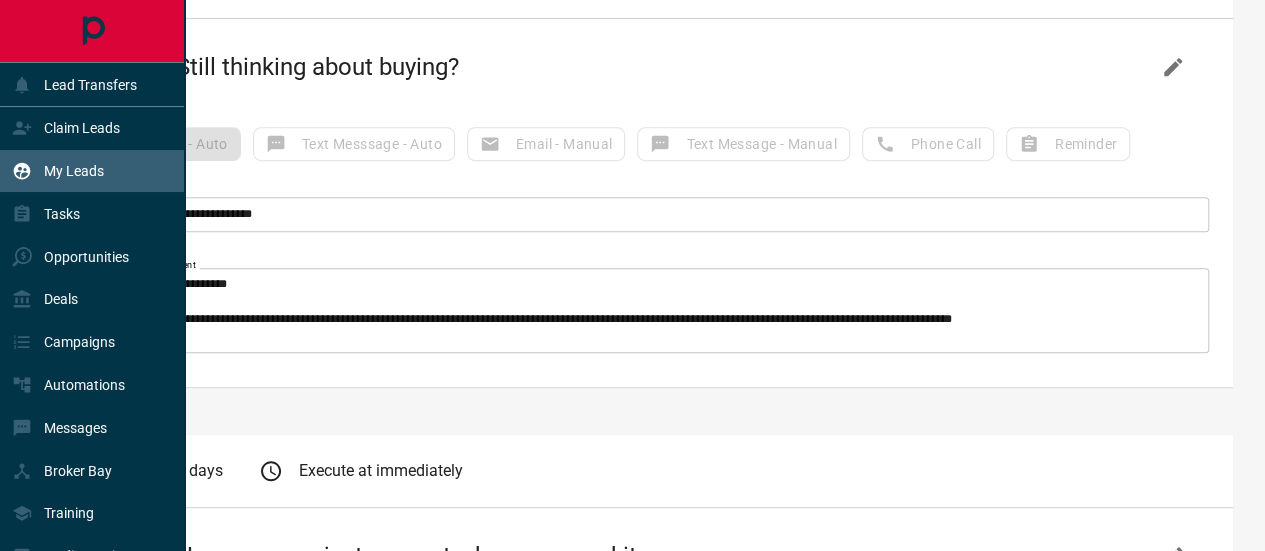click on "My Leads" at bounding box center [74, 171] 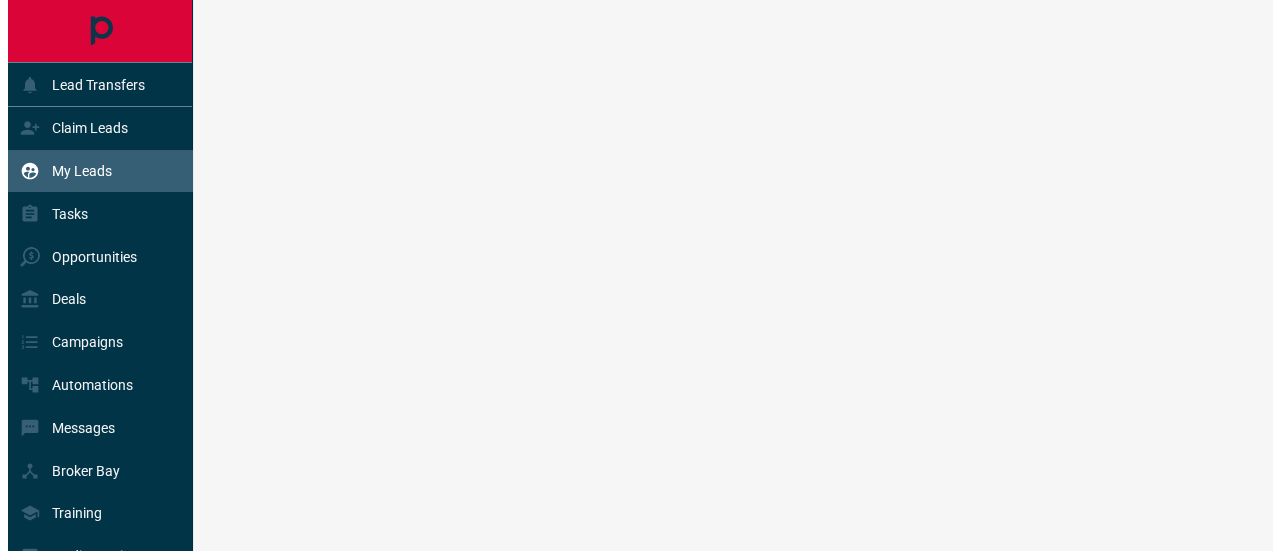scroll, scrollTop: 0, scrollLeft: 0, axis: both 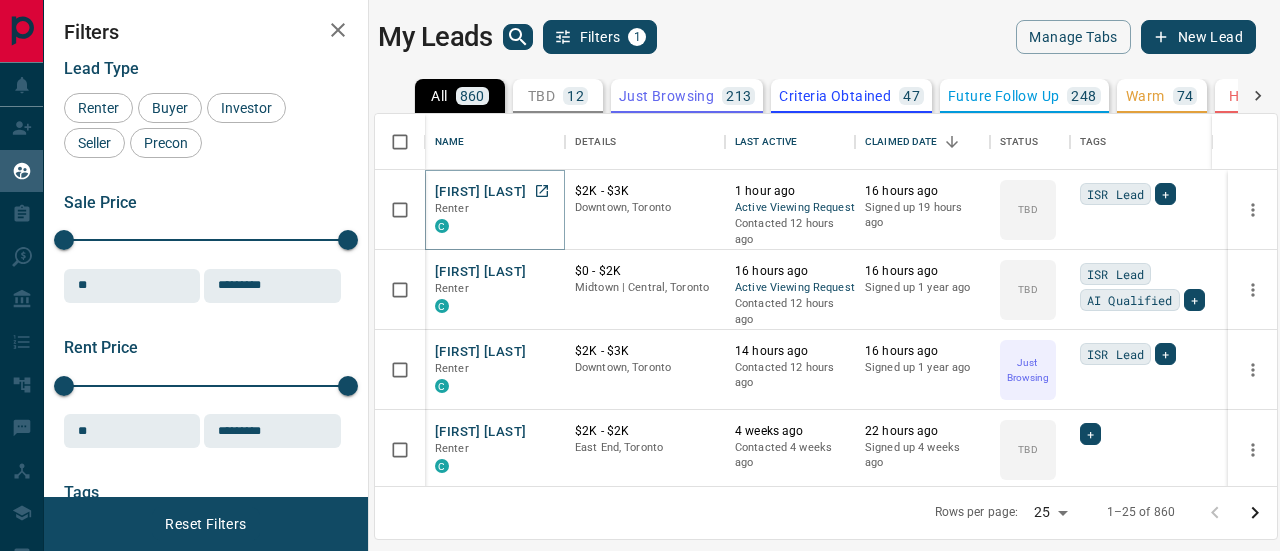 click on "[FIRST] [LAST]" at bounding box center (480, 192) 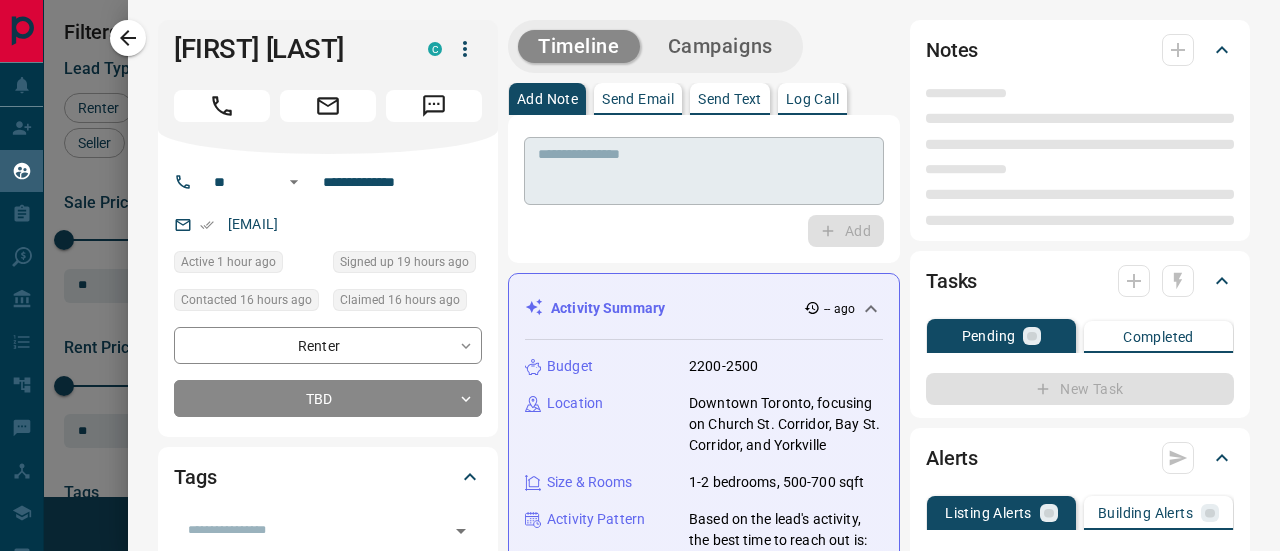 type on "**" 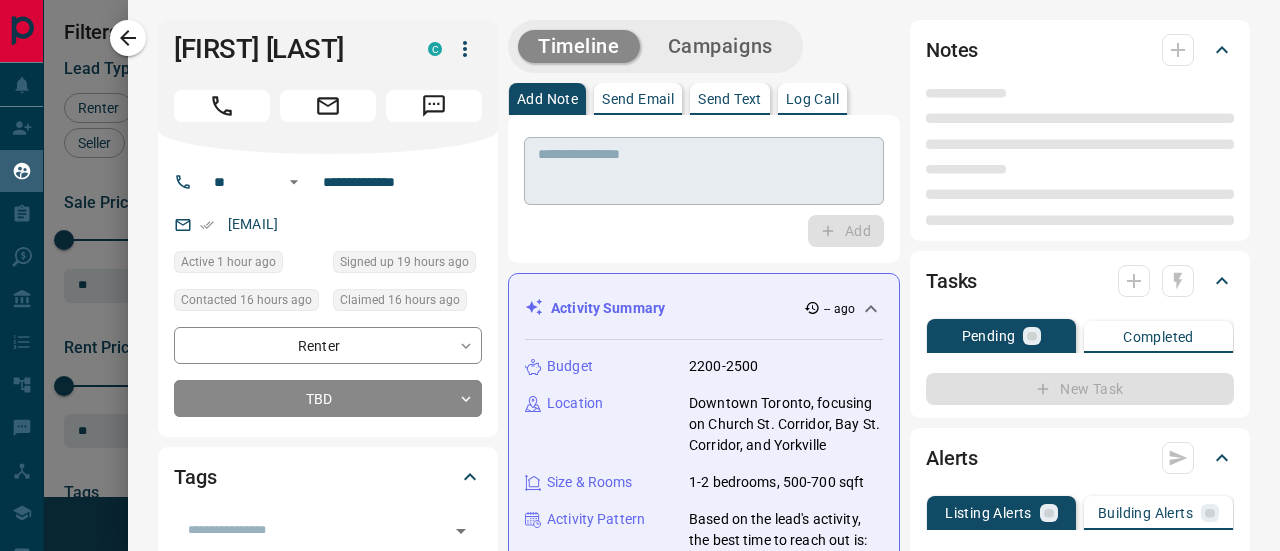 type on "**********" 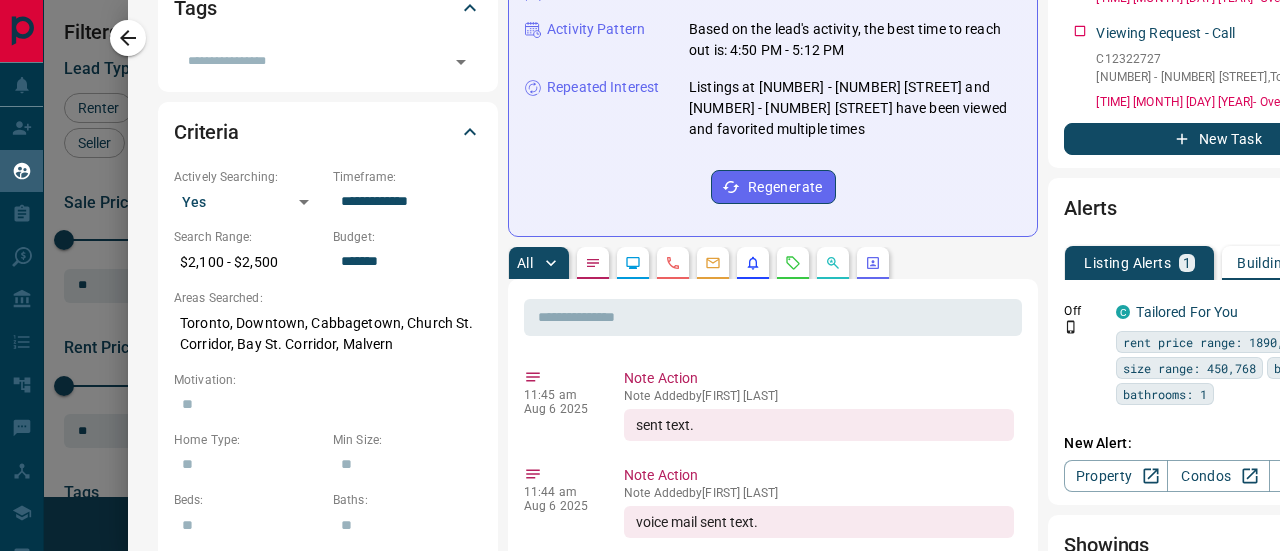 scroll, scrollTop: 500, scrollLeft: 0, axis: vertical 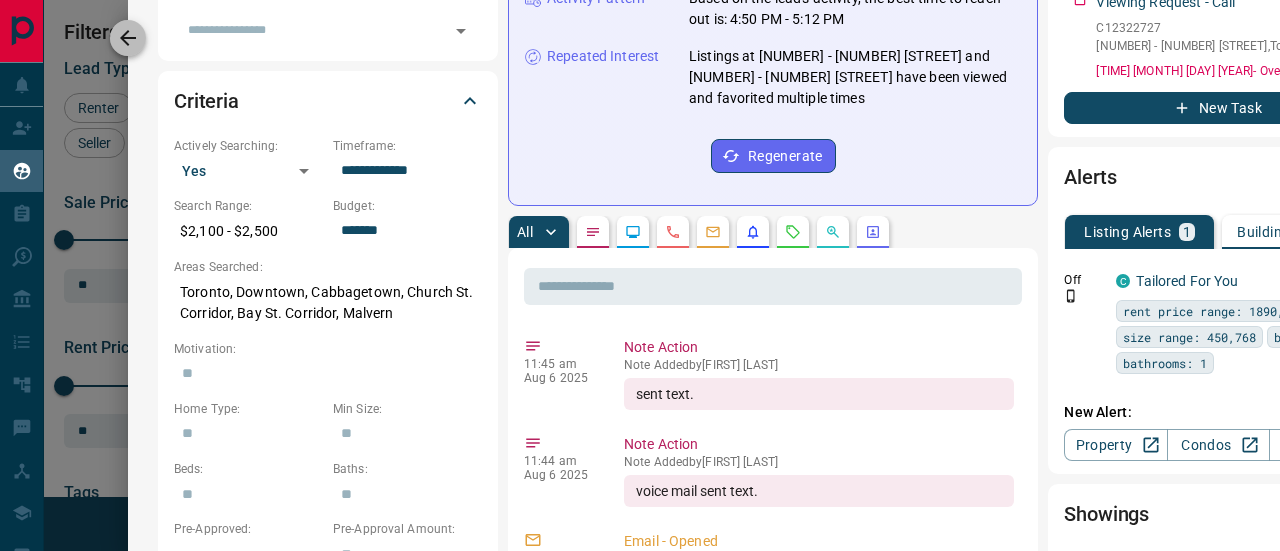 click 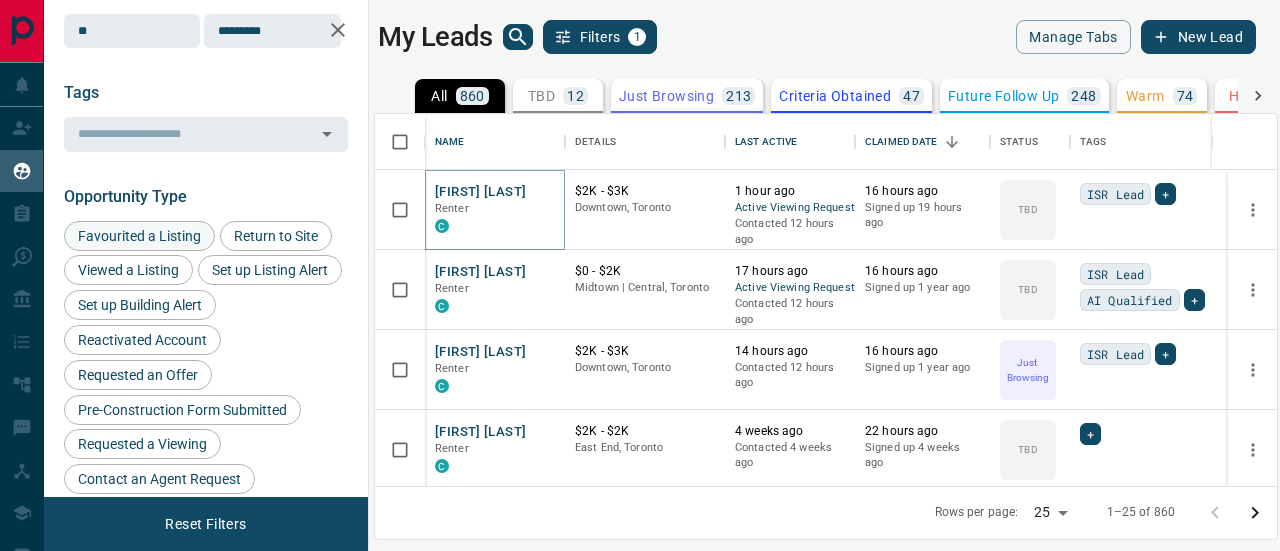 scroll, scrollTop: 300, scrollLeft: 0, axis: vertical 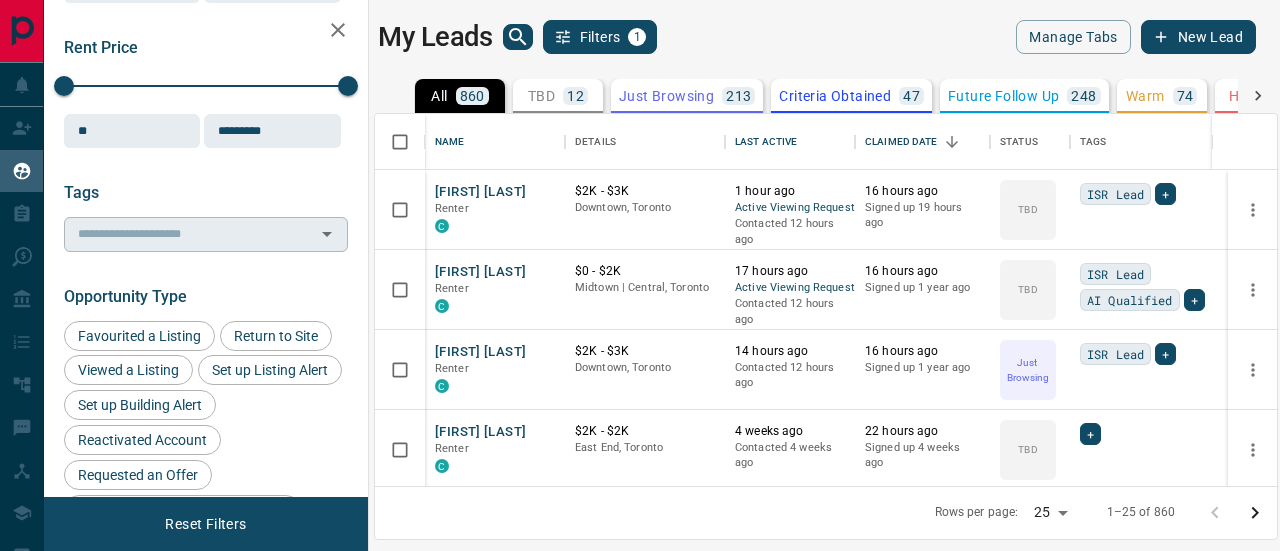 click at bounding box center [189, 234] 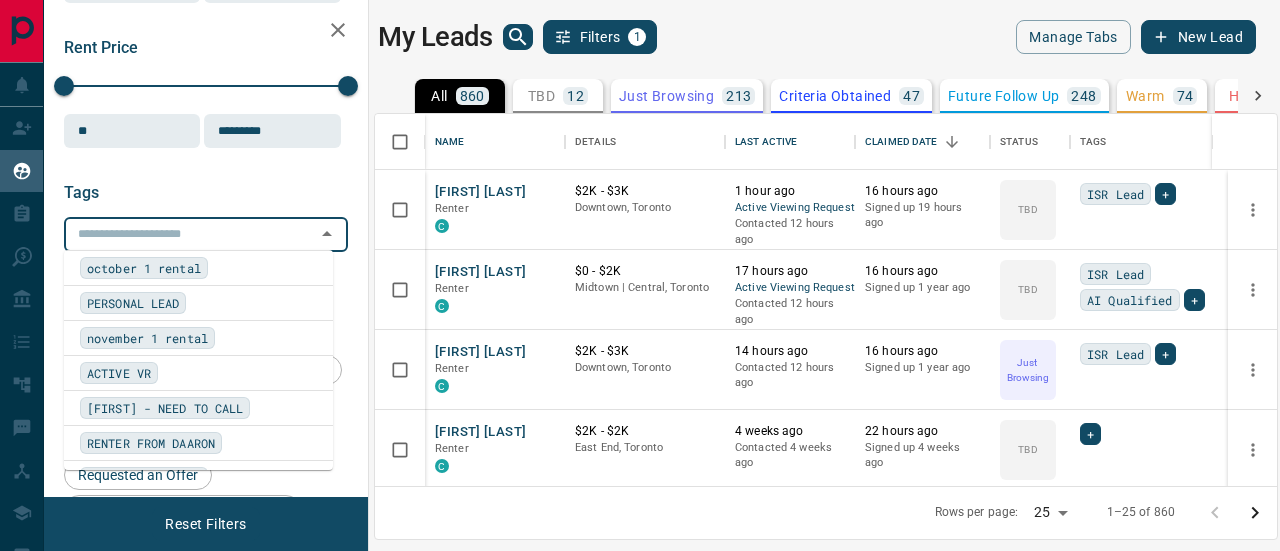 scroll, scrollTop: 2048, scrollLeft: 0, axis: vertical 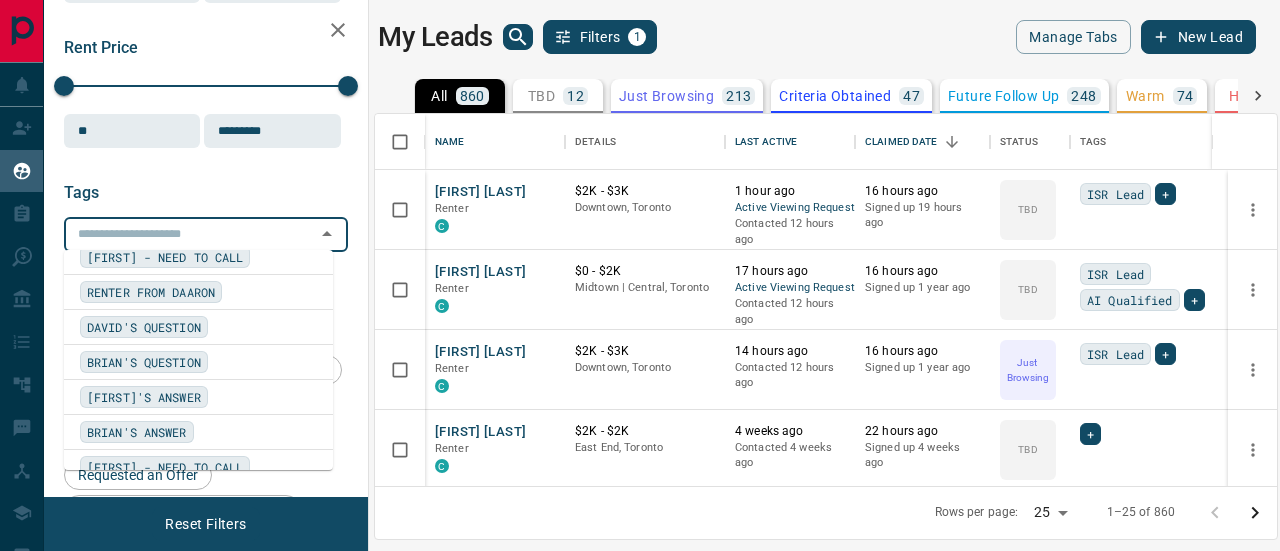 click on "BRIAN'S QUESTION" at bounding box center (144, 362) 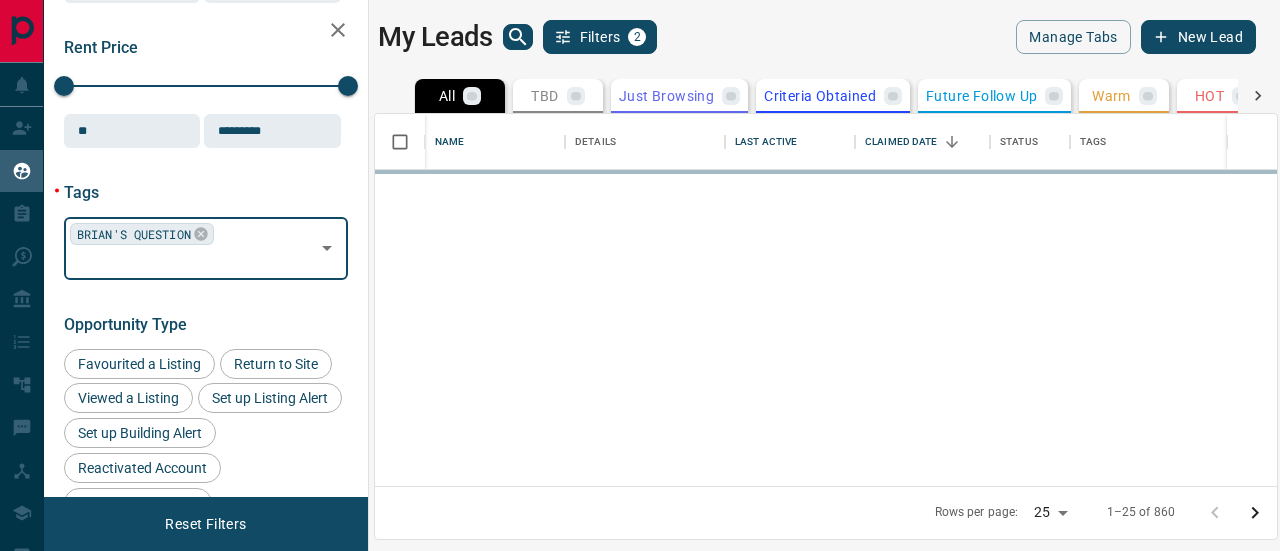 click on "BRIAN'S QUESTION ​" at bounding box center (206, 248) 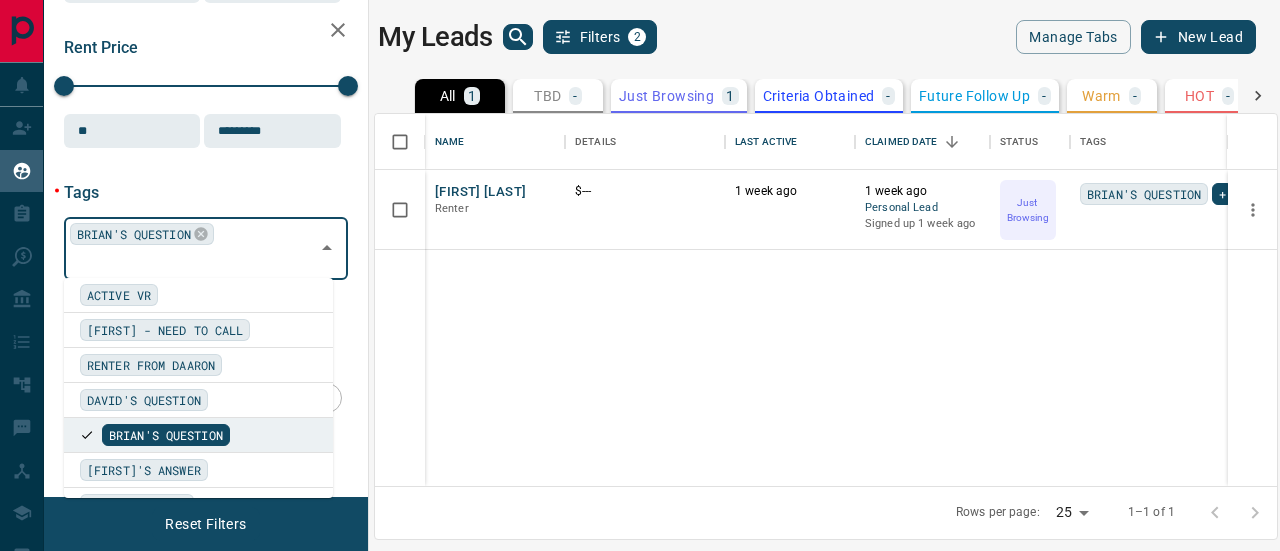scroll, scrollTop: 2048, scrollLeft: 0, axis: vertical 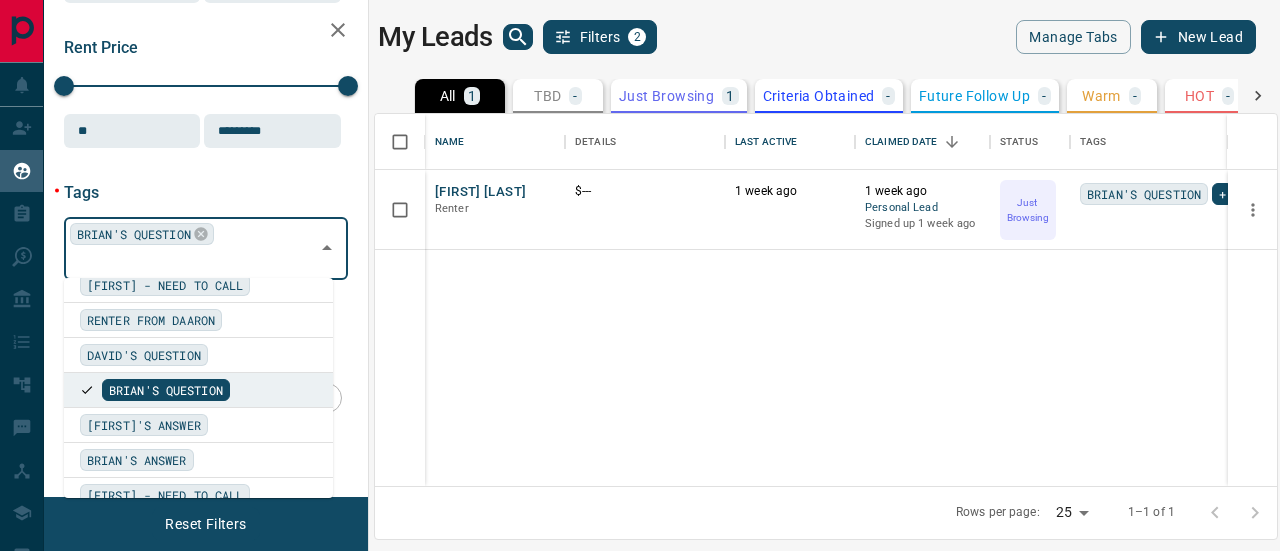 click on "[FIRST]'S ANSWER" at bounding box center (144, 425) 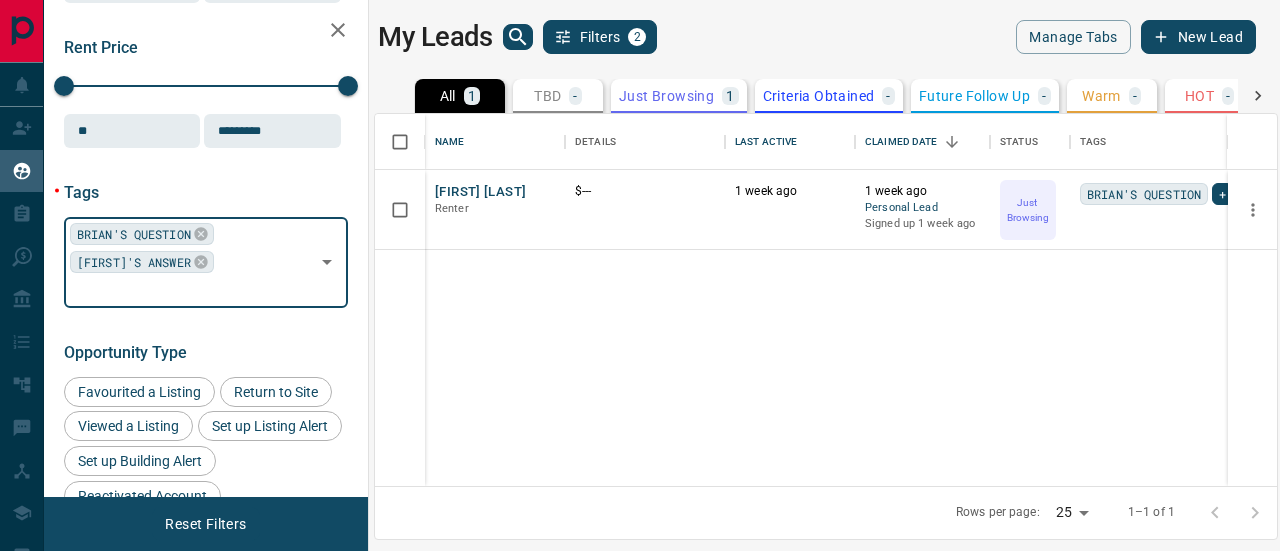 click at bounding box center [189, 290] 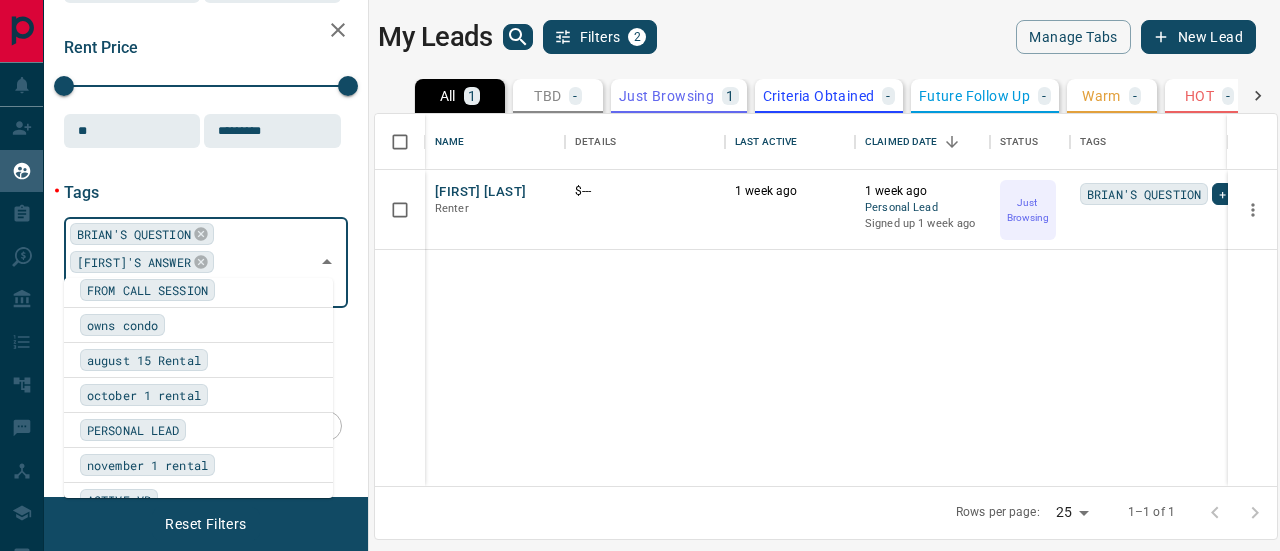 scroll, scrollTop: 2048, scrollLeft: 0, axis: vertical 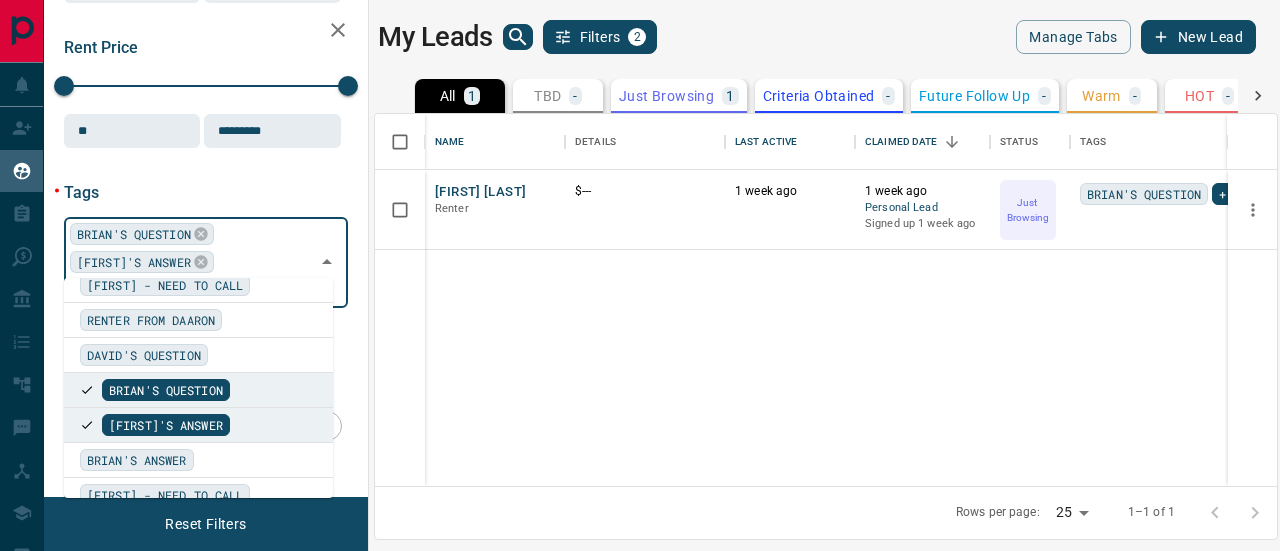 click on "BRIAN'S ANSWER" at bounding box center (137, 460) 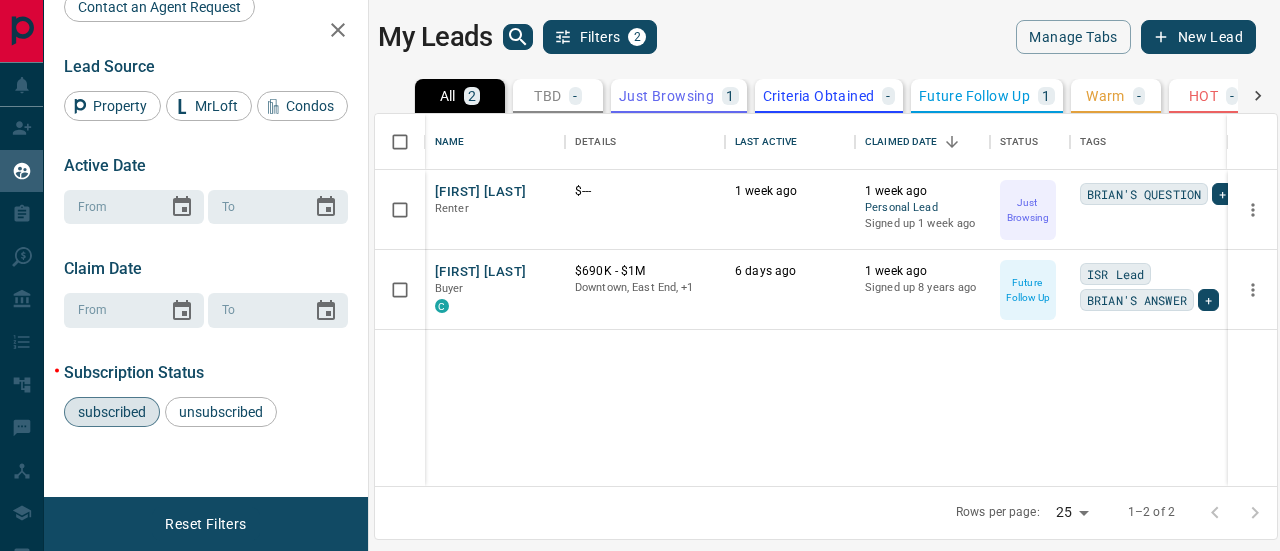 scroll, scrollTop: 993, scrollLeft: 0, axis: vertical 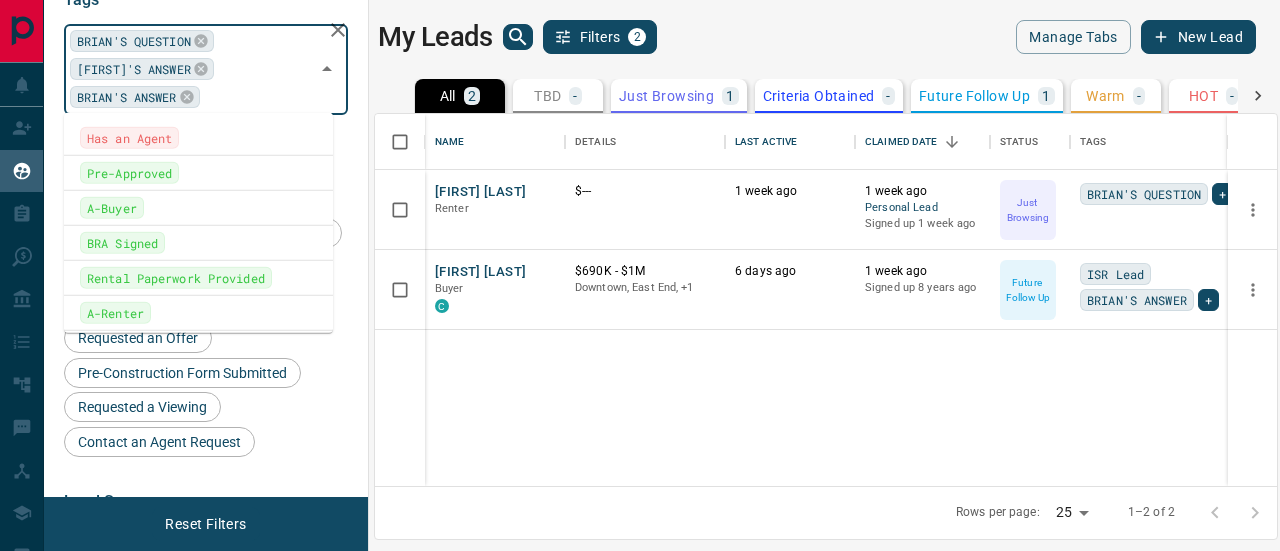 click at bounding box center [257, 97] 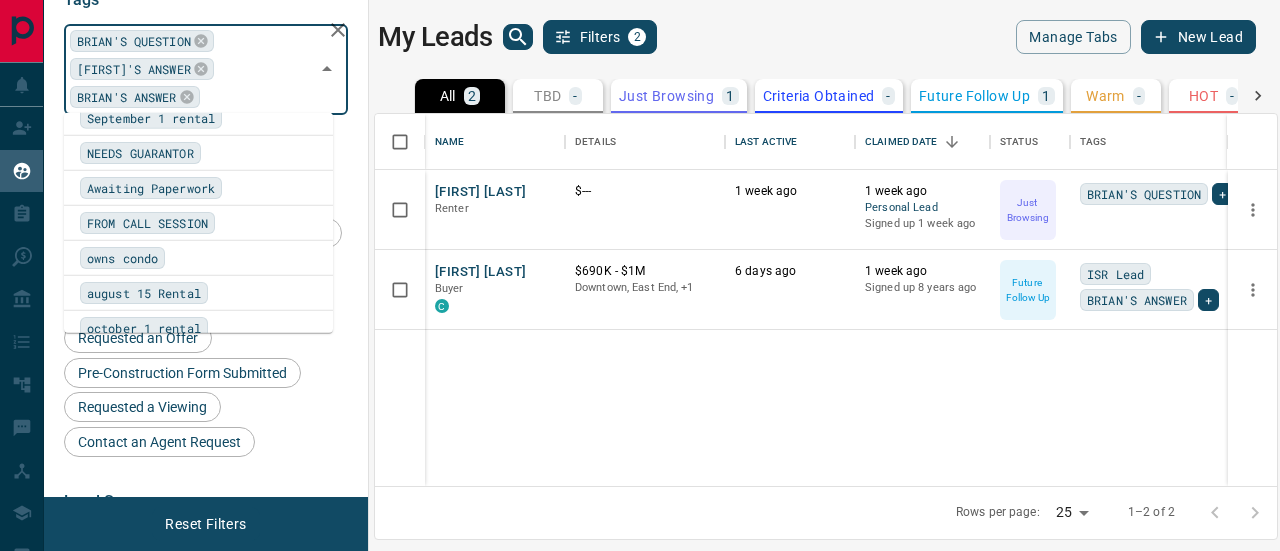 scroll, scrollTop: 2048, scrollLeft: 0, axis: vertical 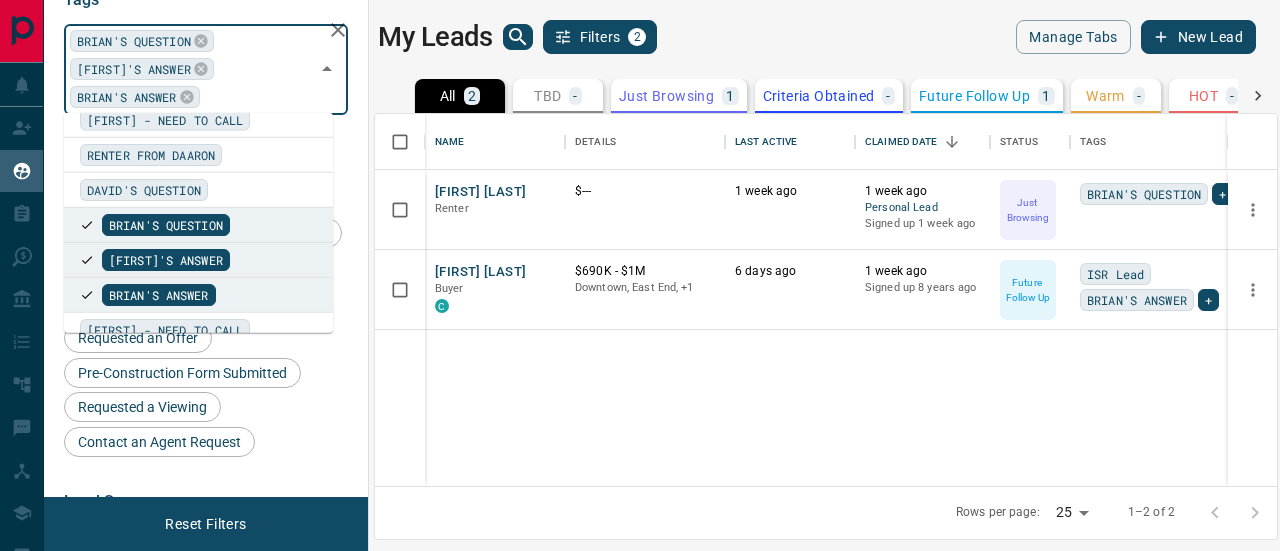 click on "DAVID'S QUESTION" at bounding box center (198, 190) 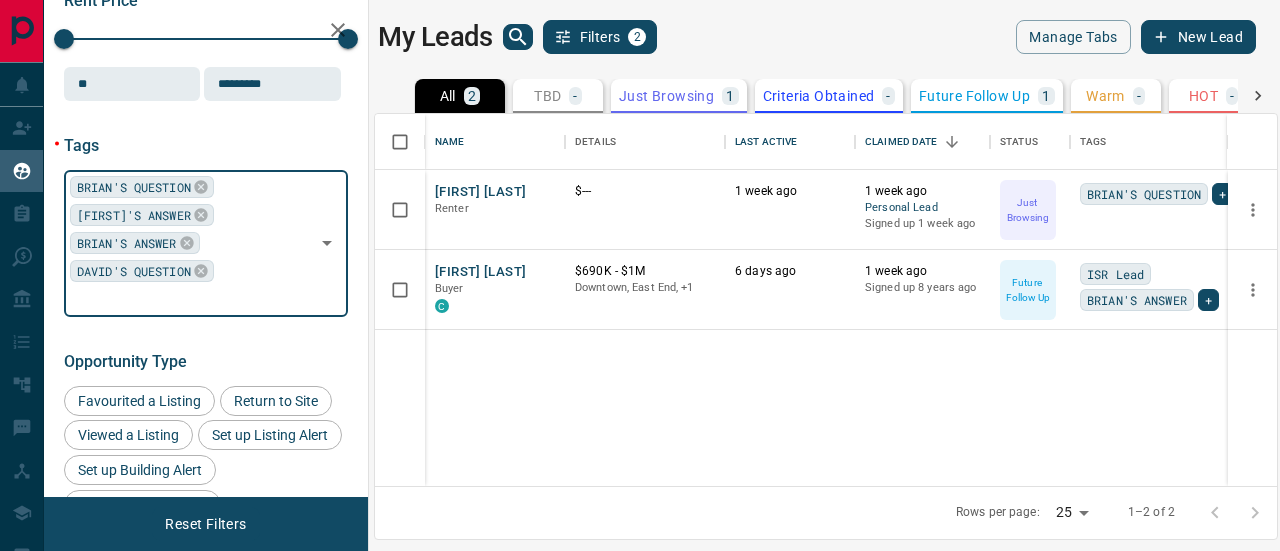 scroll, scrollTop: 371, scrollLeft: 0, axis: vertical 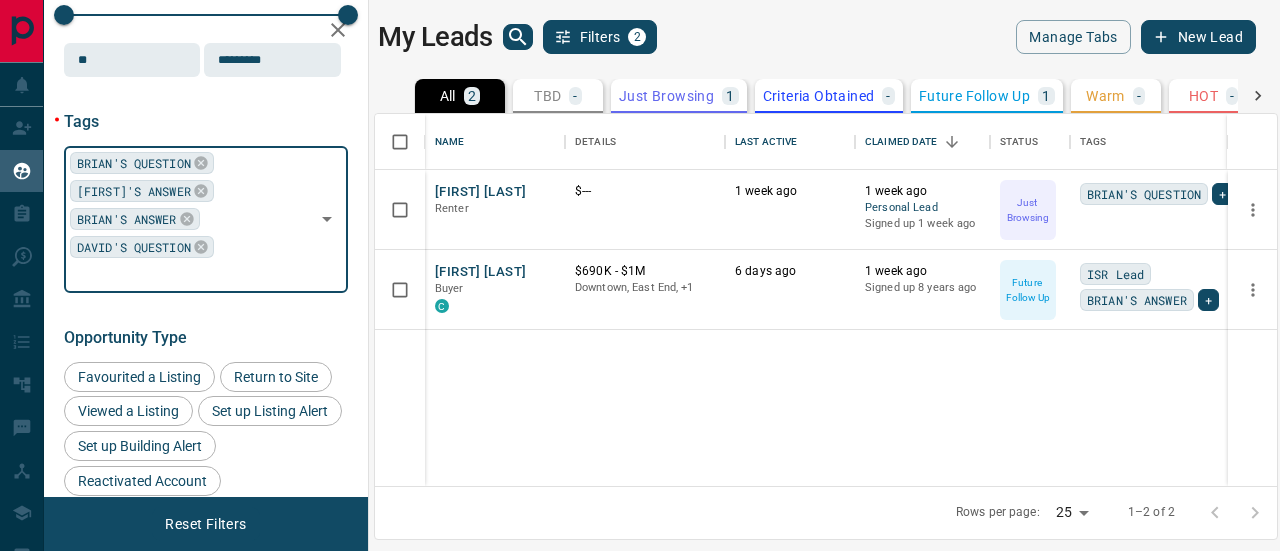 click at bounding box center [189, 275] 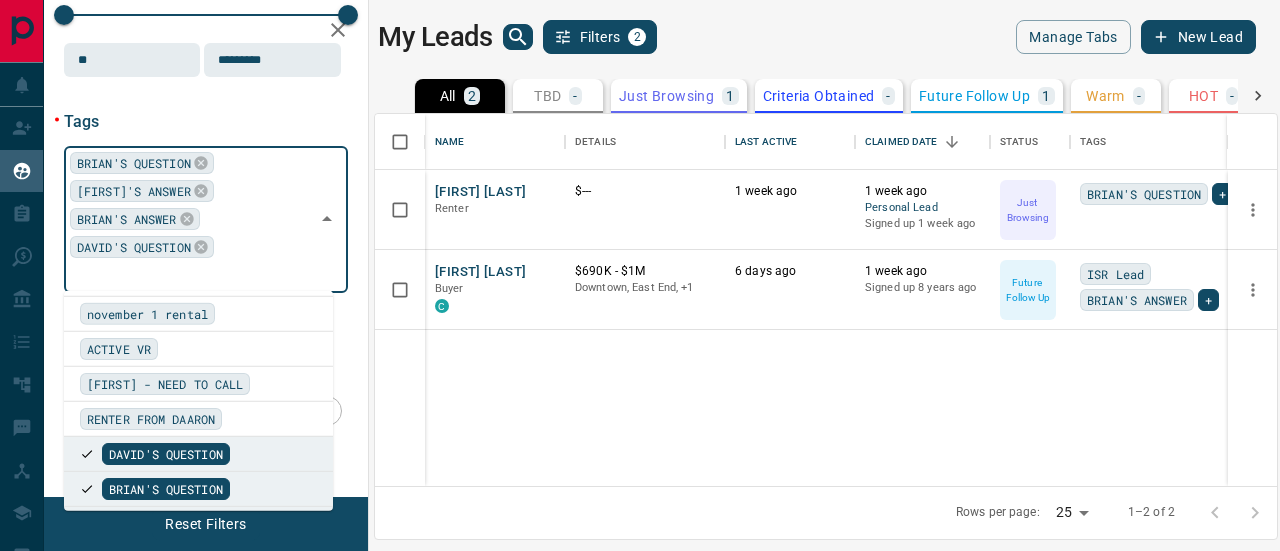 scroll, scrollTop: 1946, scrollLeft: 0, axis: vertical 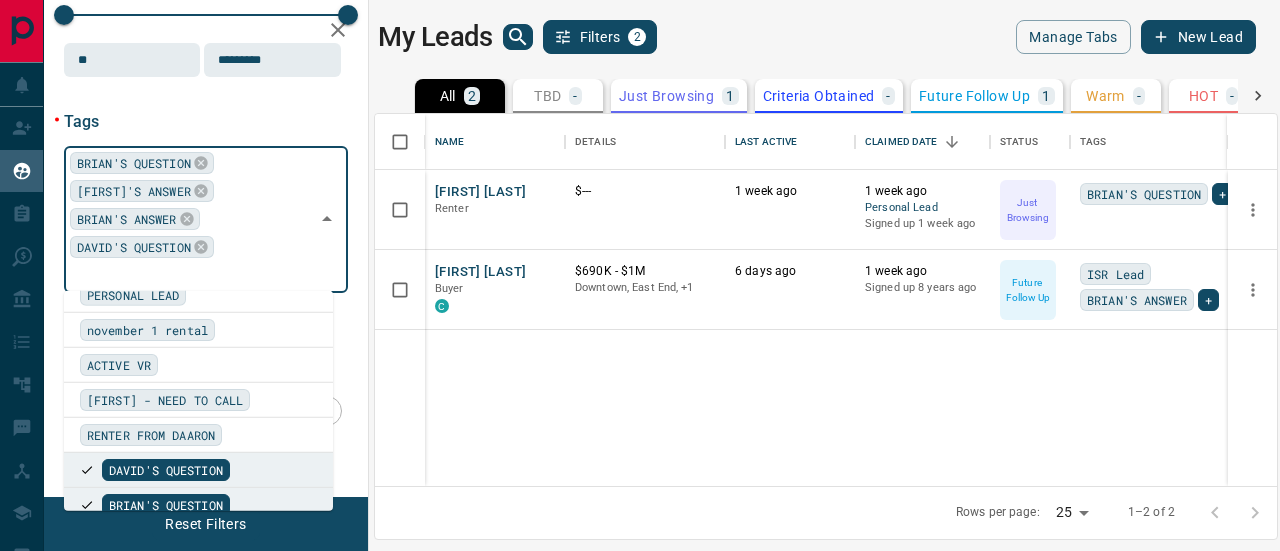 click on "[FIRST] - NEED TO CALL" at bounding box center (198, 400) 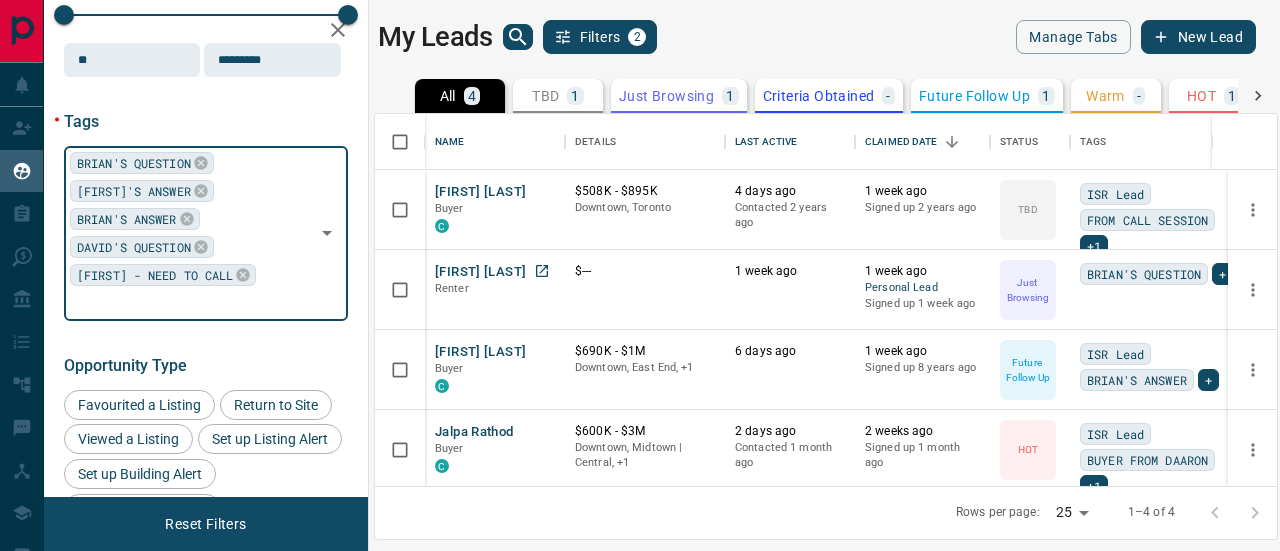 scroll, scrollTop: 18, scrollLeft: 0, axis: vertical 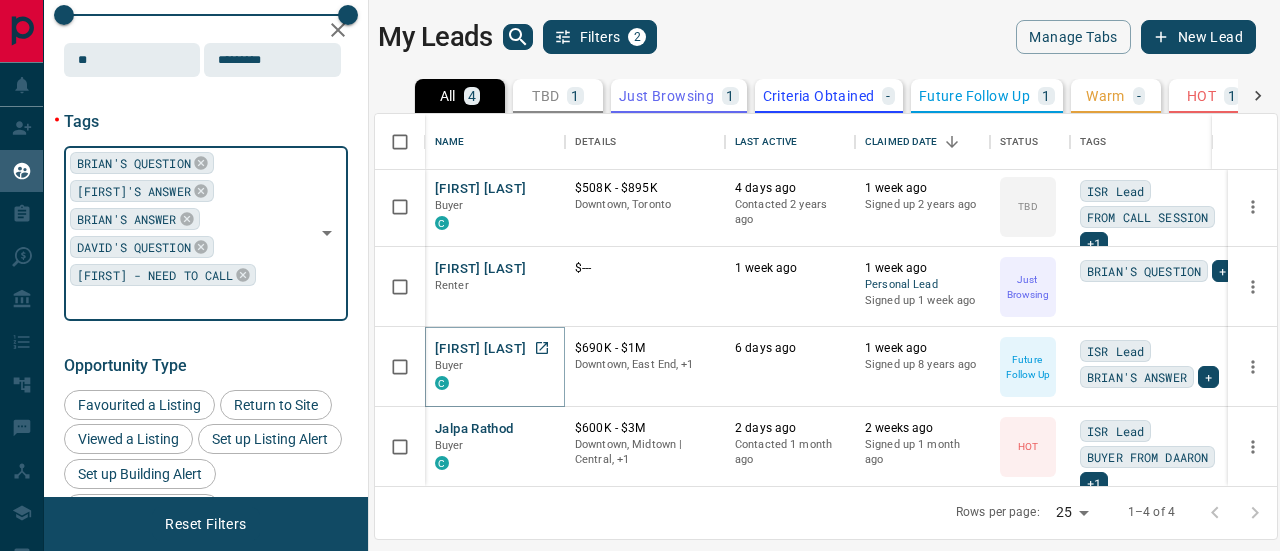 click on "[FIRST] [LAST]" at bounding box center (480, 349) 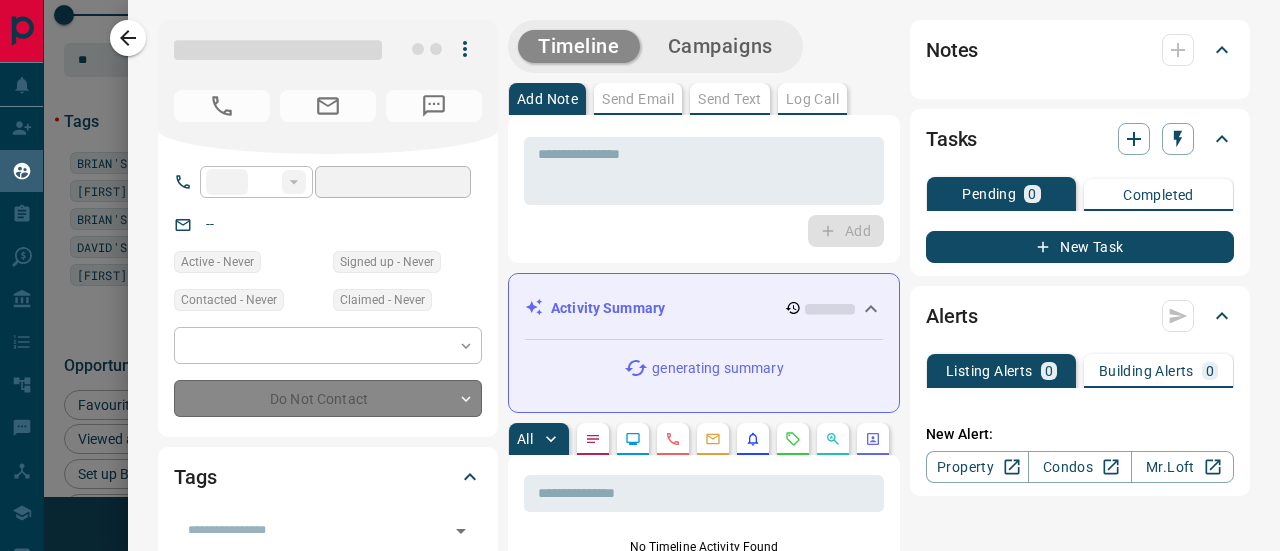 type on "**" 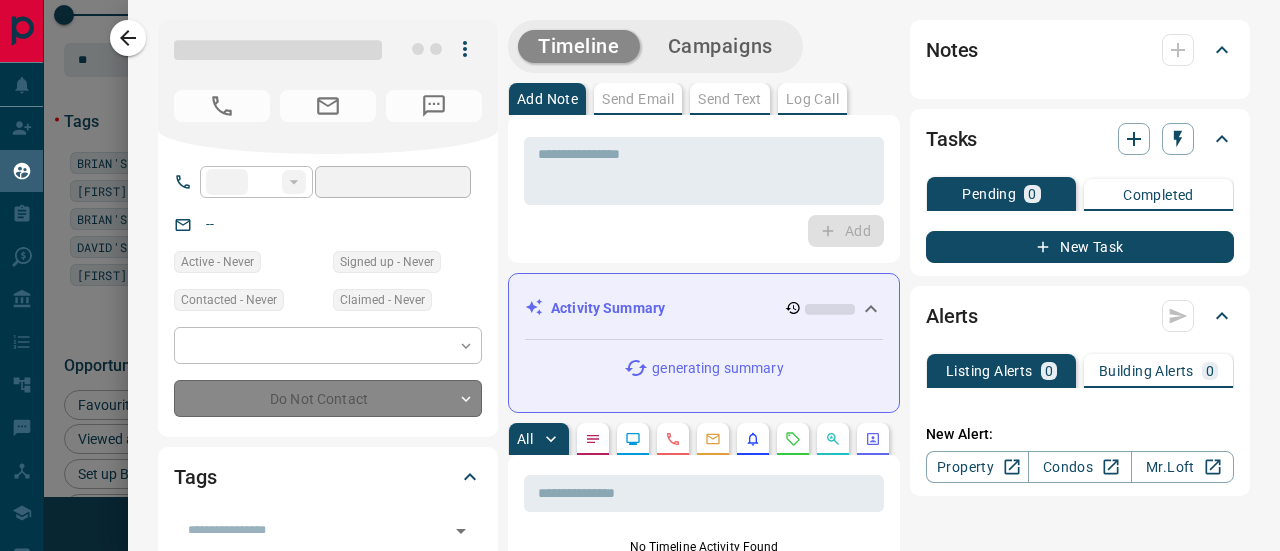 type on "**********" 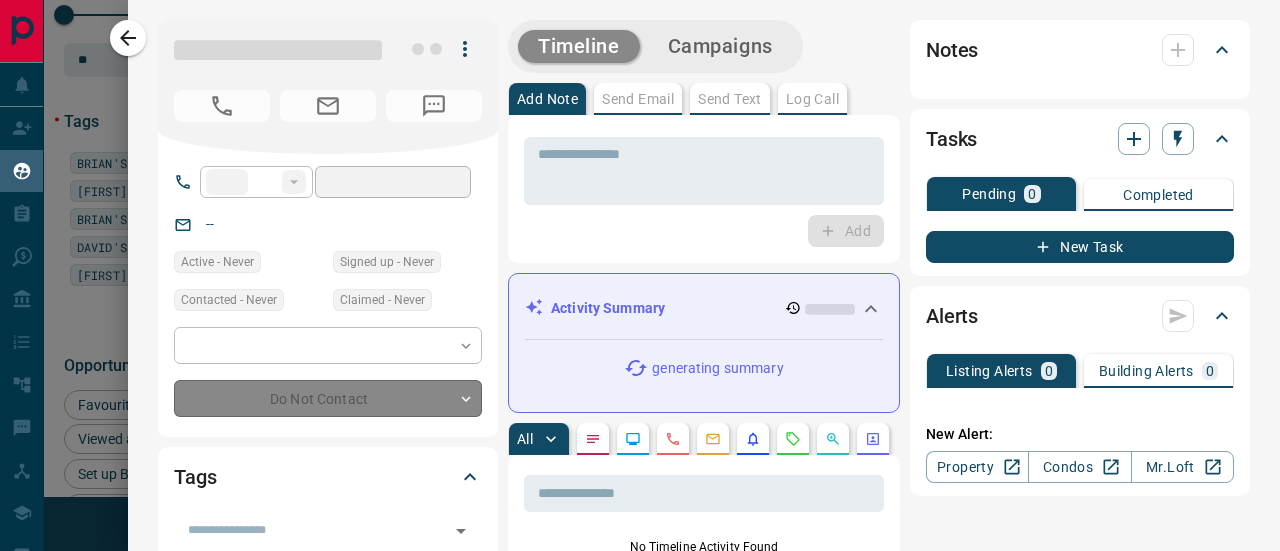 type on "**********" 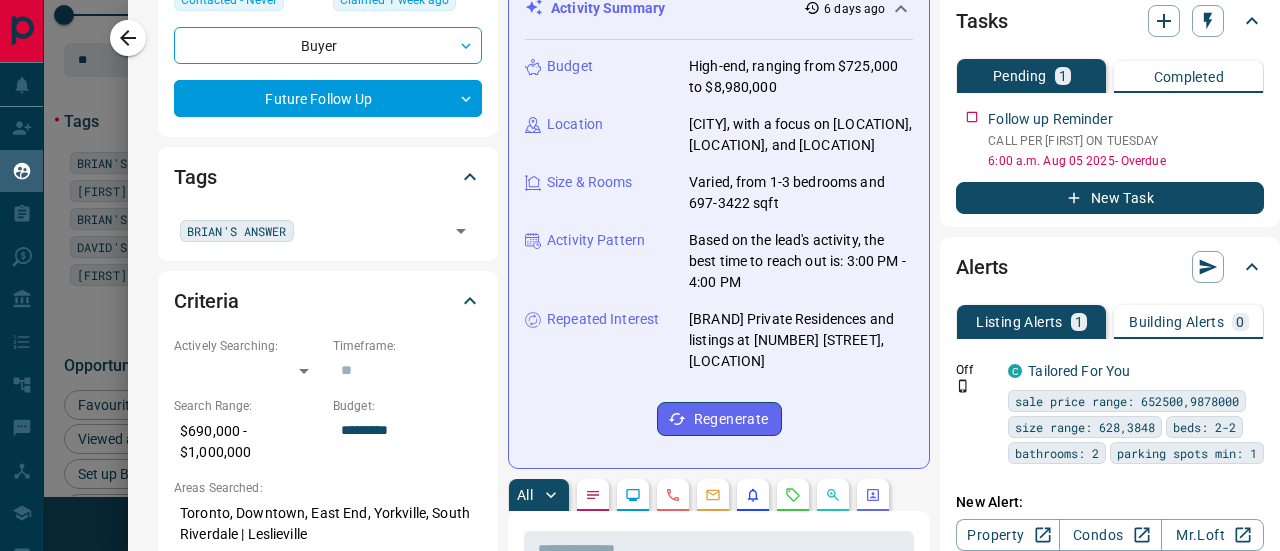 scroll, scrollTop: 200, scrollLeft: 0, axis: vertical 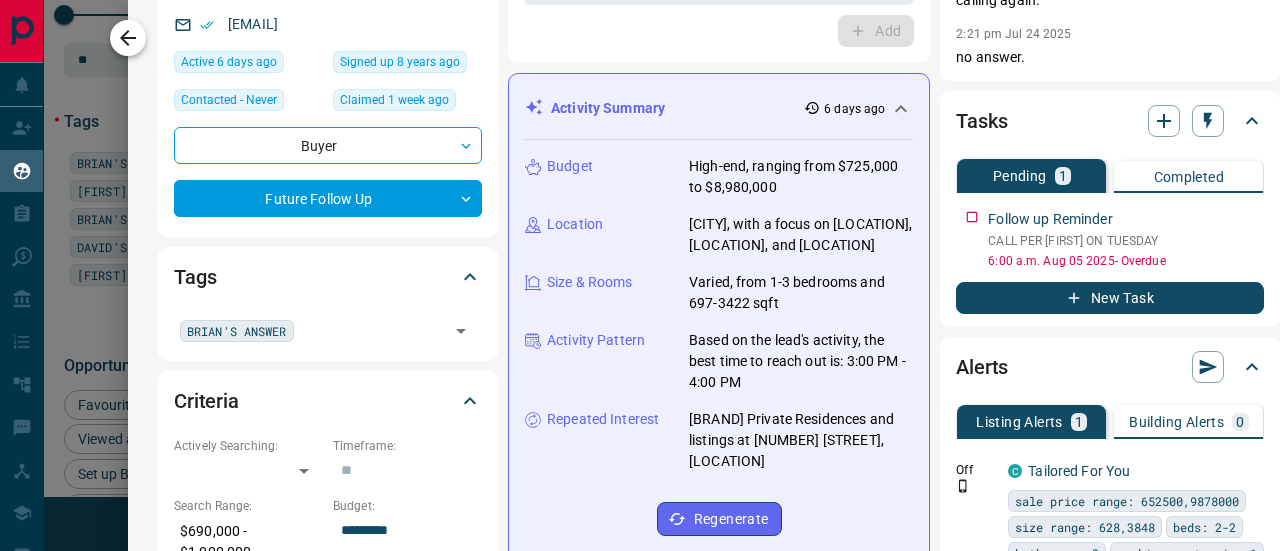 click 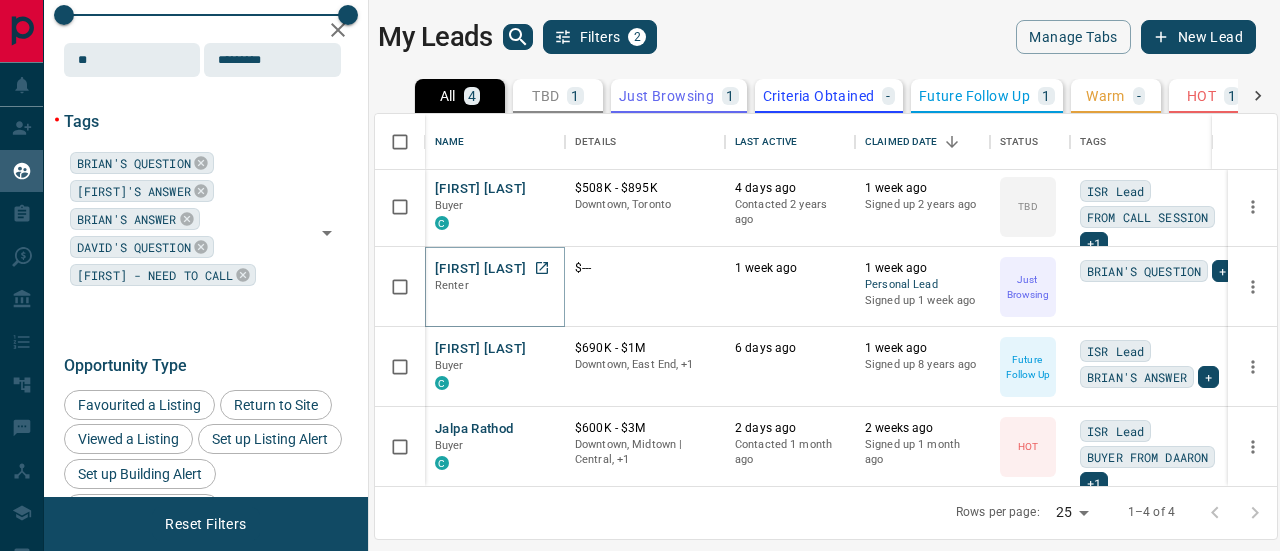 click on "[FIRST] [LAST]" at bounding box center (480, 269) 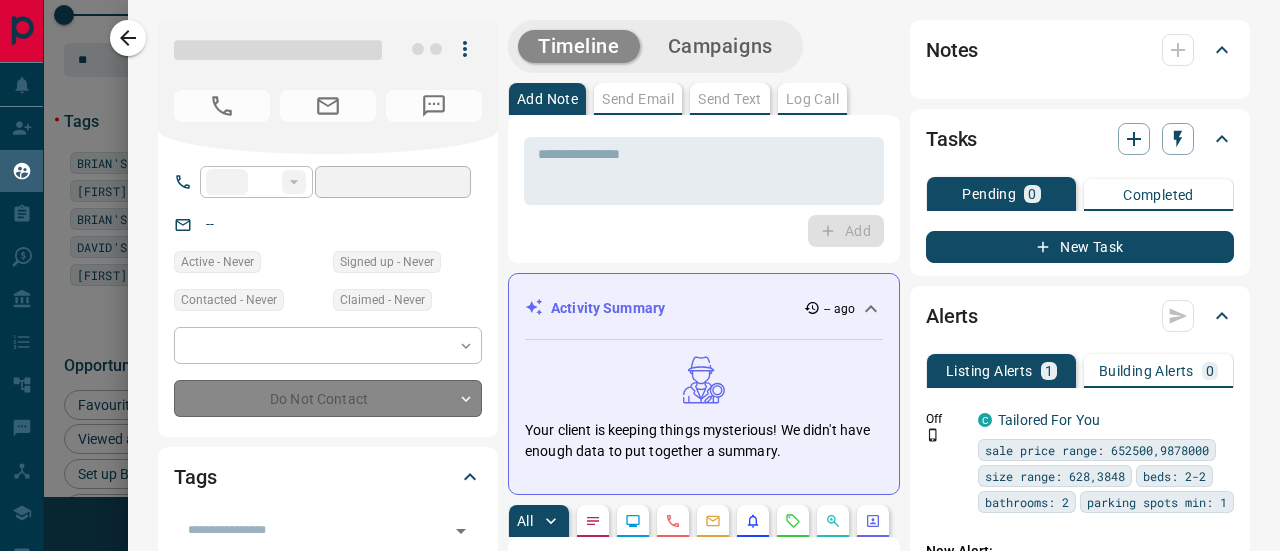type on "**" 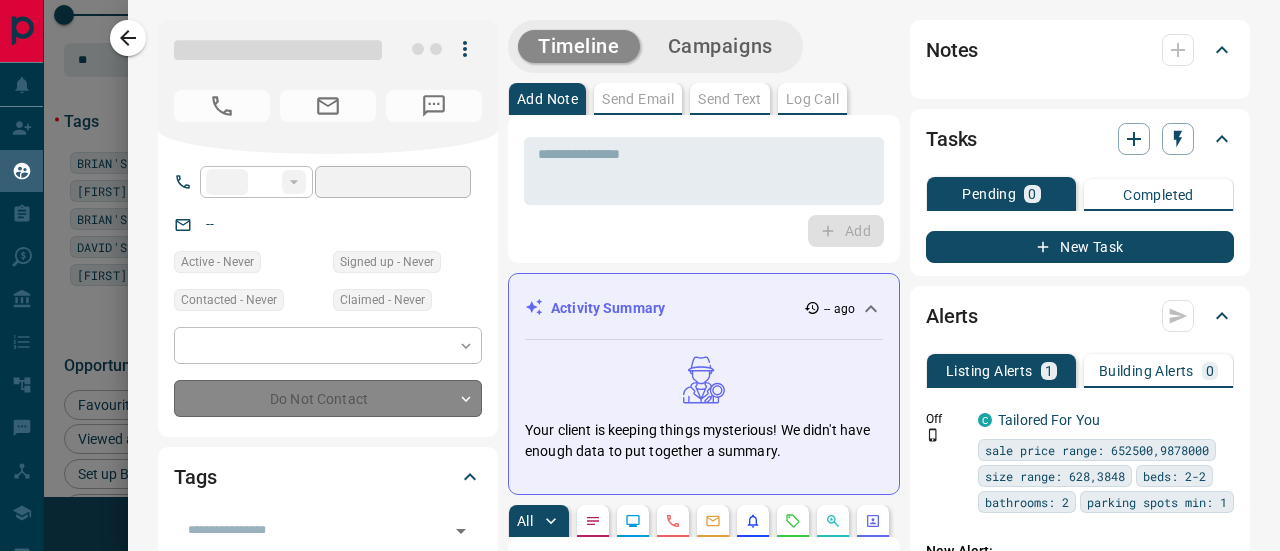 type on "**********" 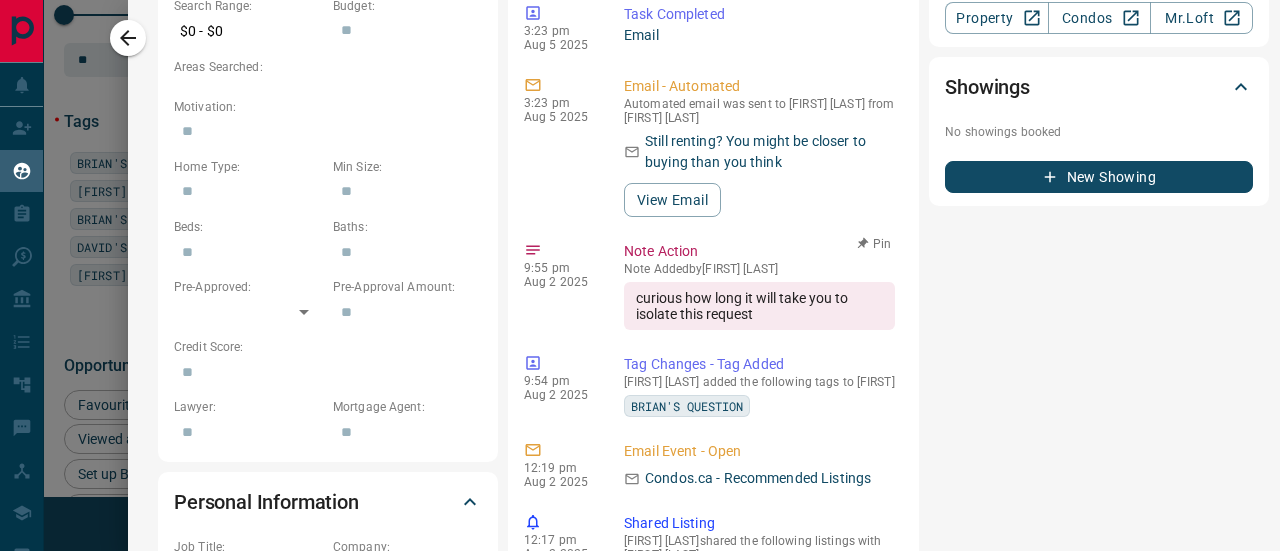 scroll, scrollTop: 600, scrollLeft: 0, axis: vertical 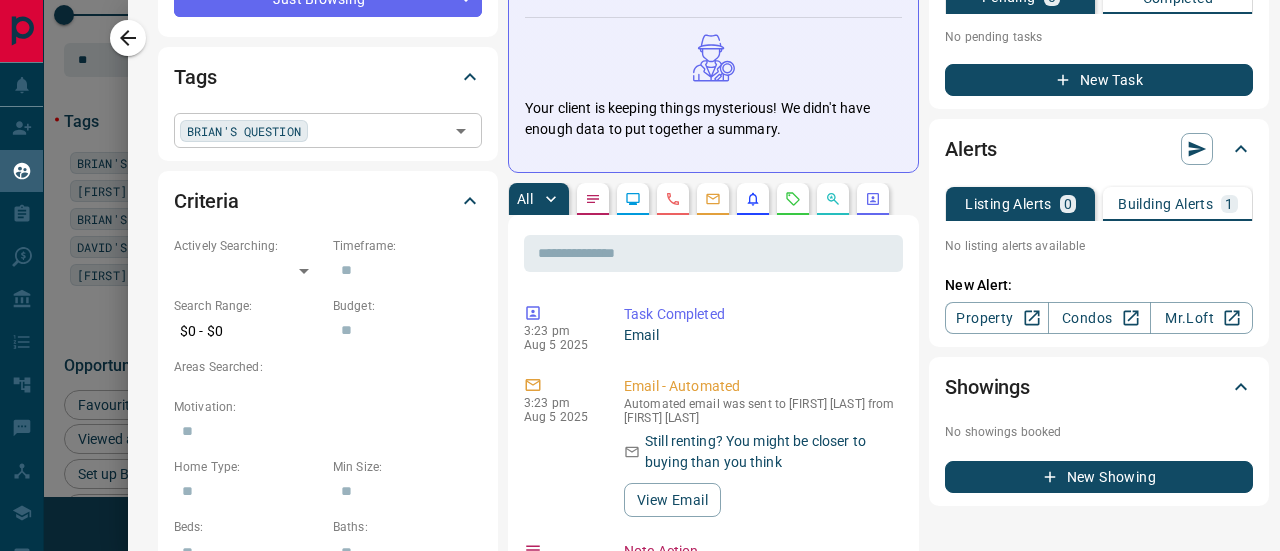 click at bounding box center [378, 130] 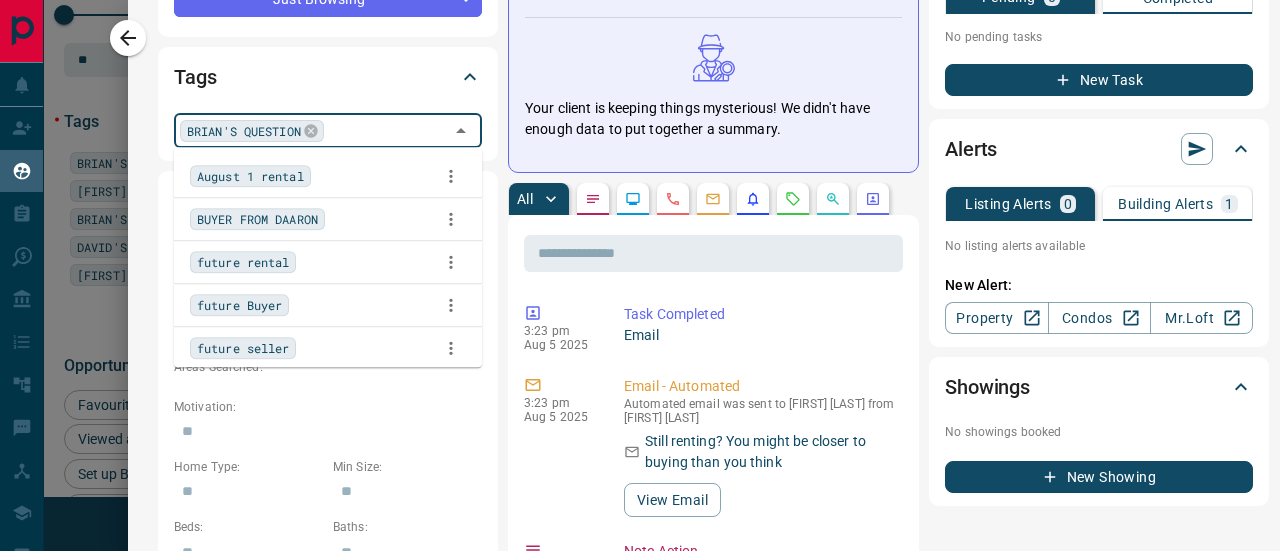 scroll, scrollTop: 597, scrollLeft: 0, axis: vertical 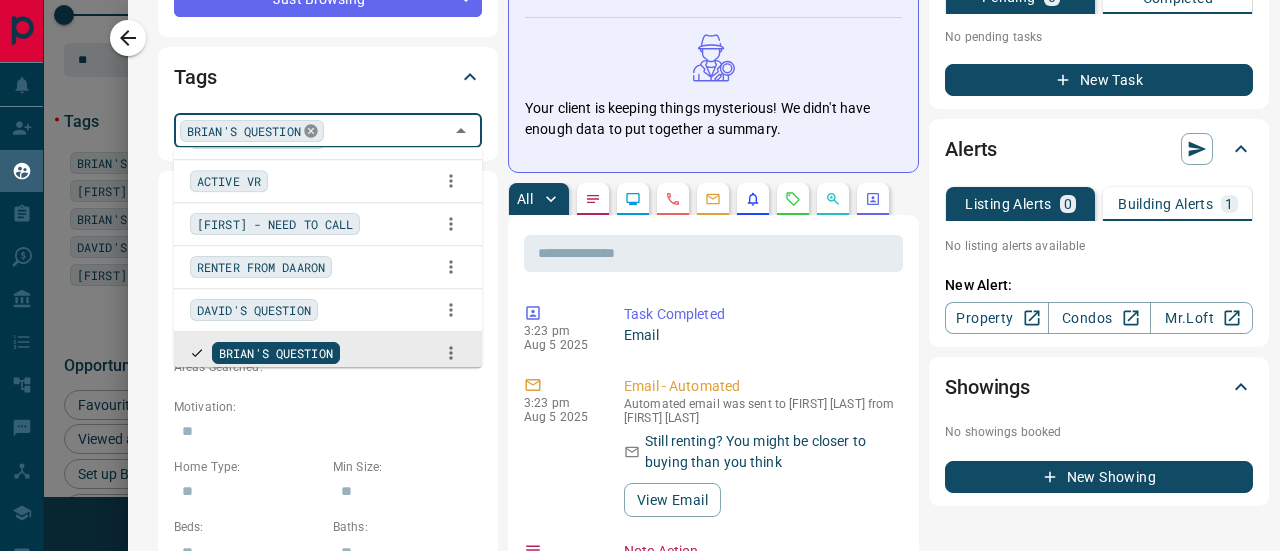 click 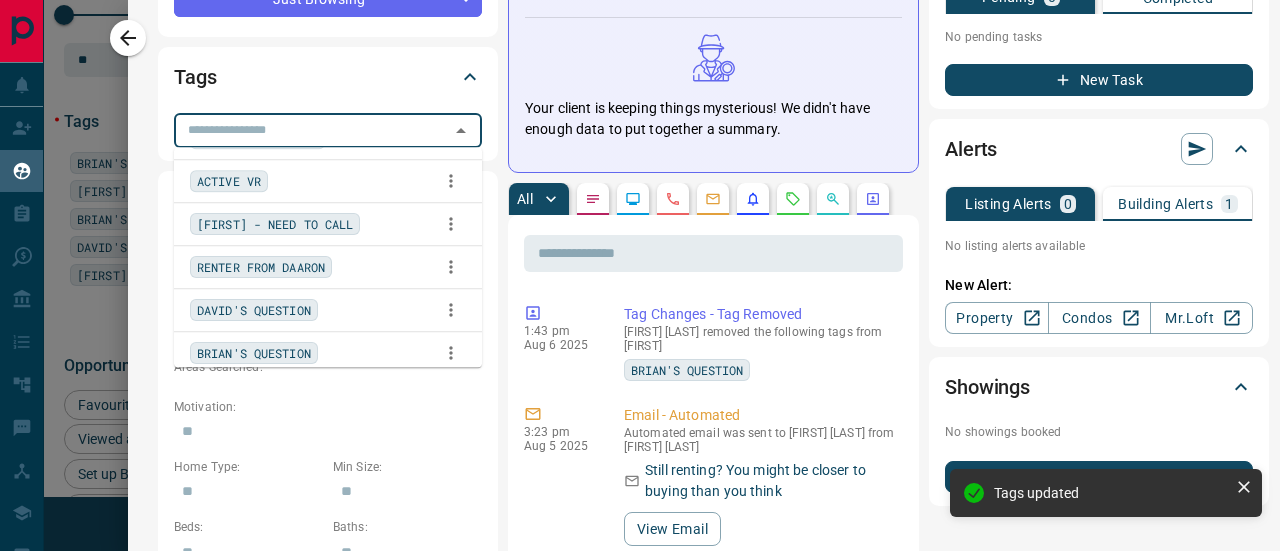 click on "Listing Alerts" at bounding box center (1008, 204) 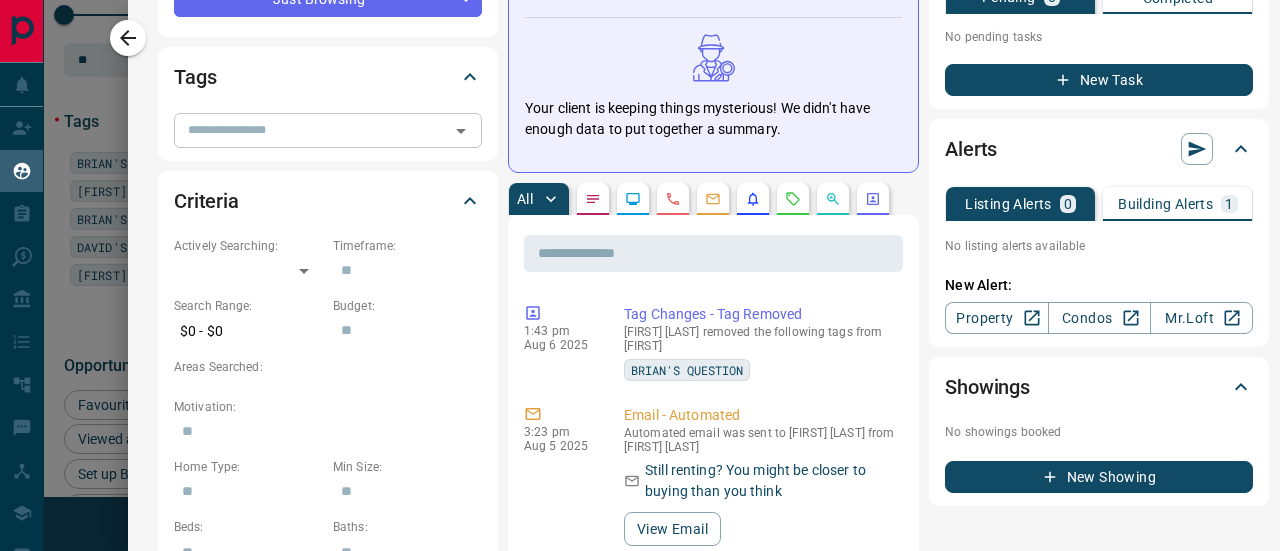 scroll, scrollTop: 0, scrollLeft: 0, axis: both 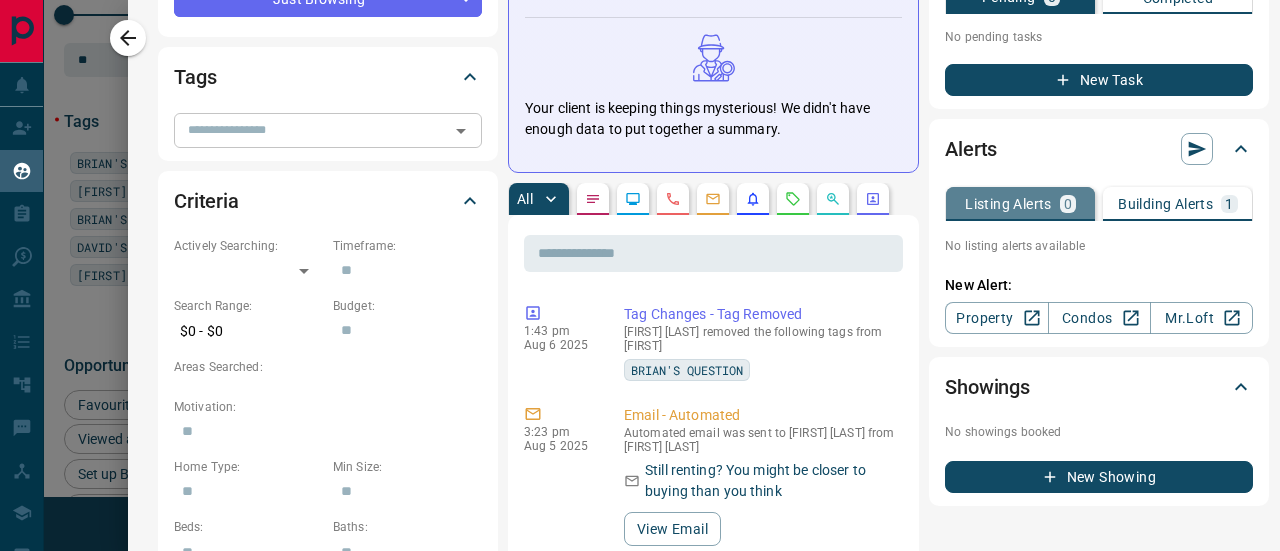 click on "Listing Alerts" at bounding box center (1008, 204) 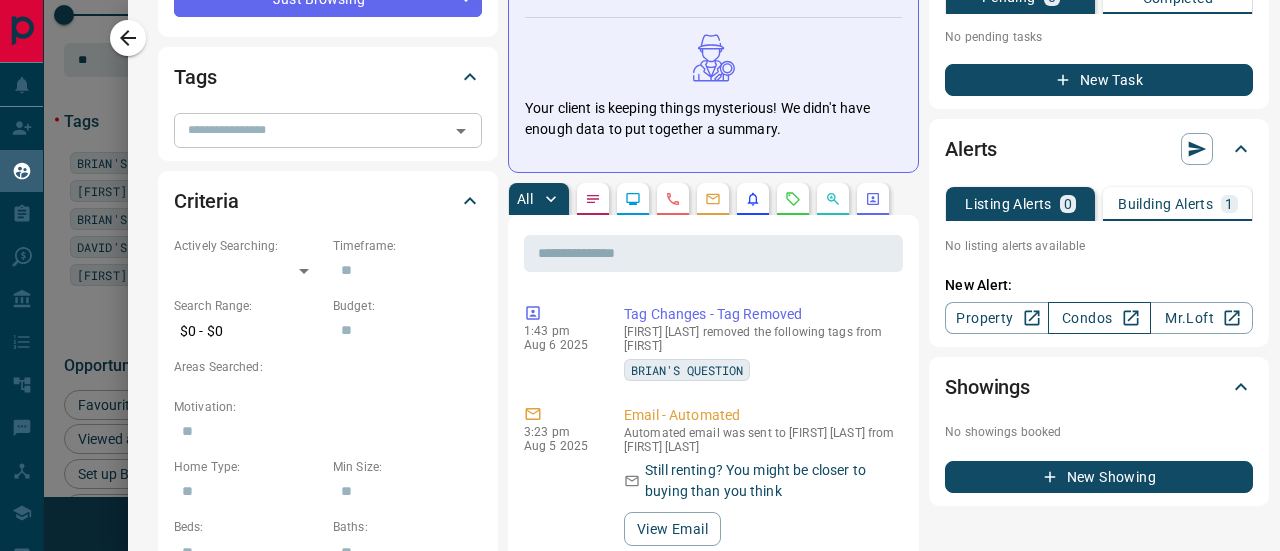 click on "Condos" at bounding box center [1099, 318] 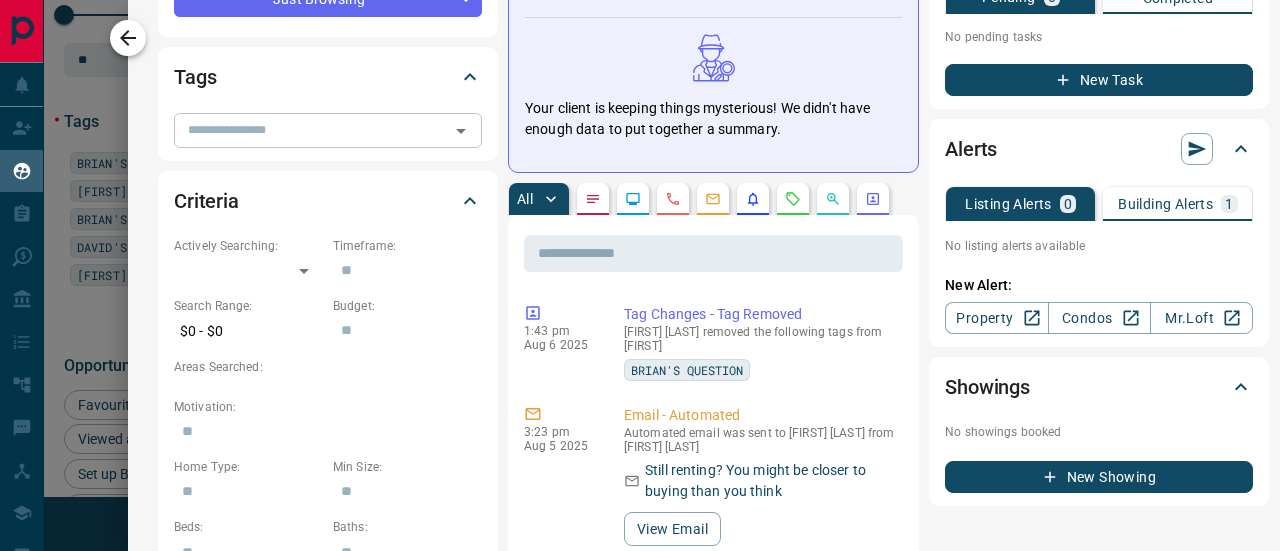 click 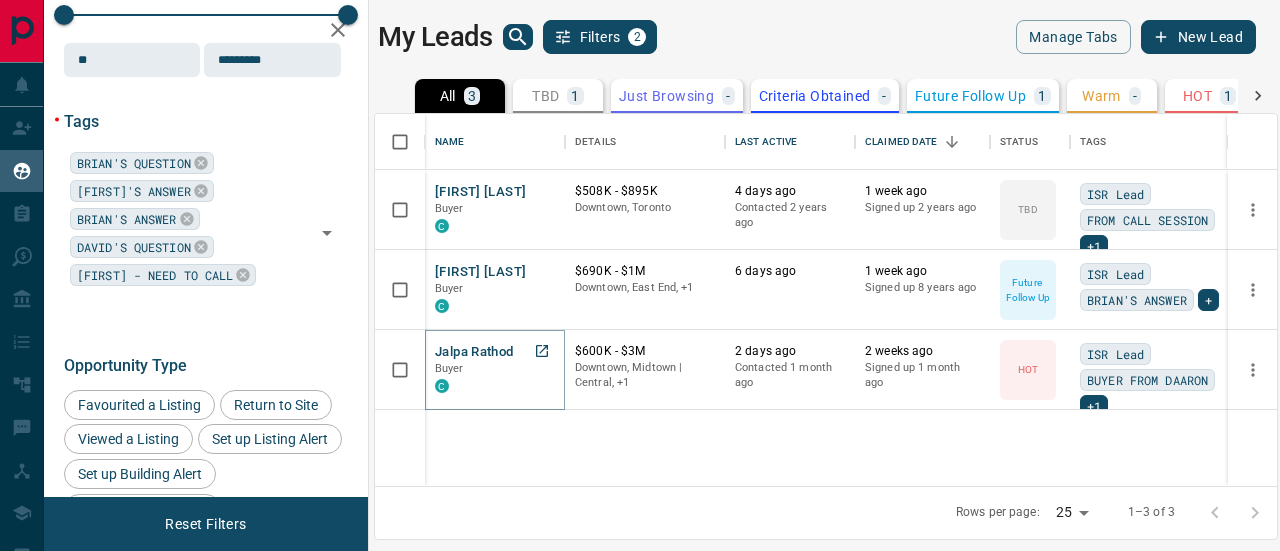 click on "Jalpa Rathod" at bounding box center [474, 352] 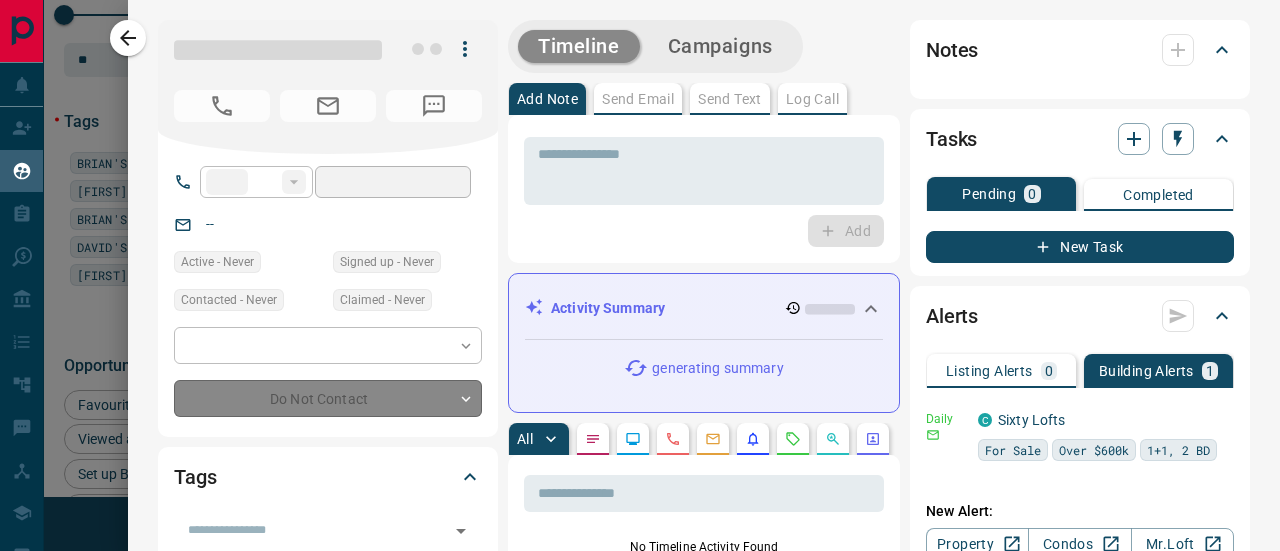 type on "**" 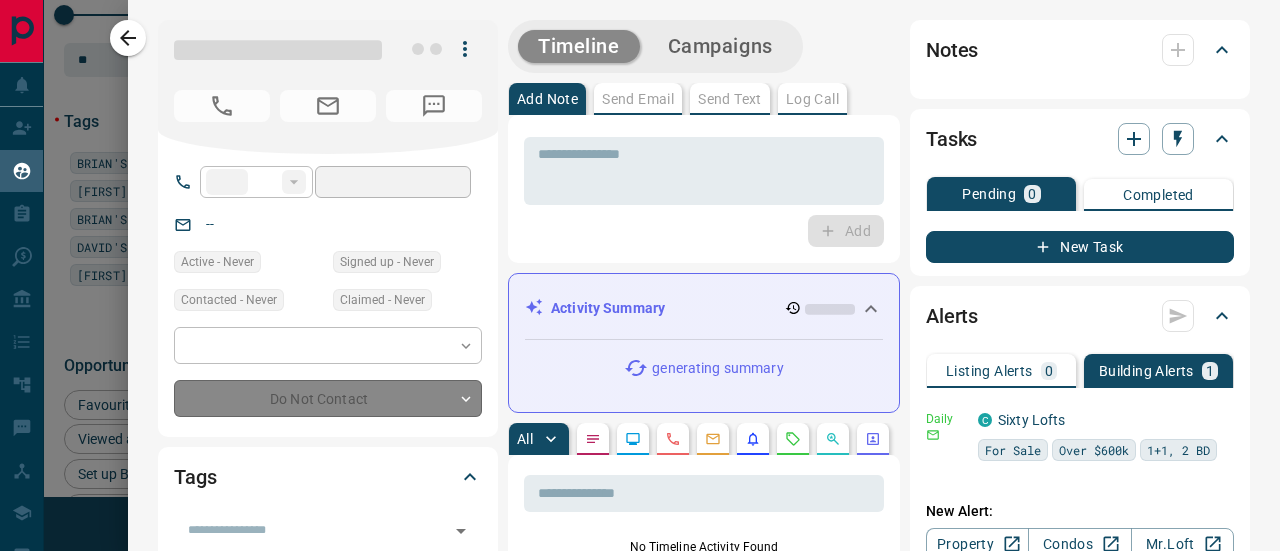 type on "**********" 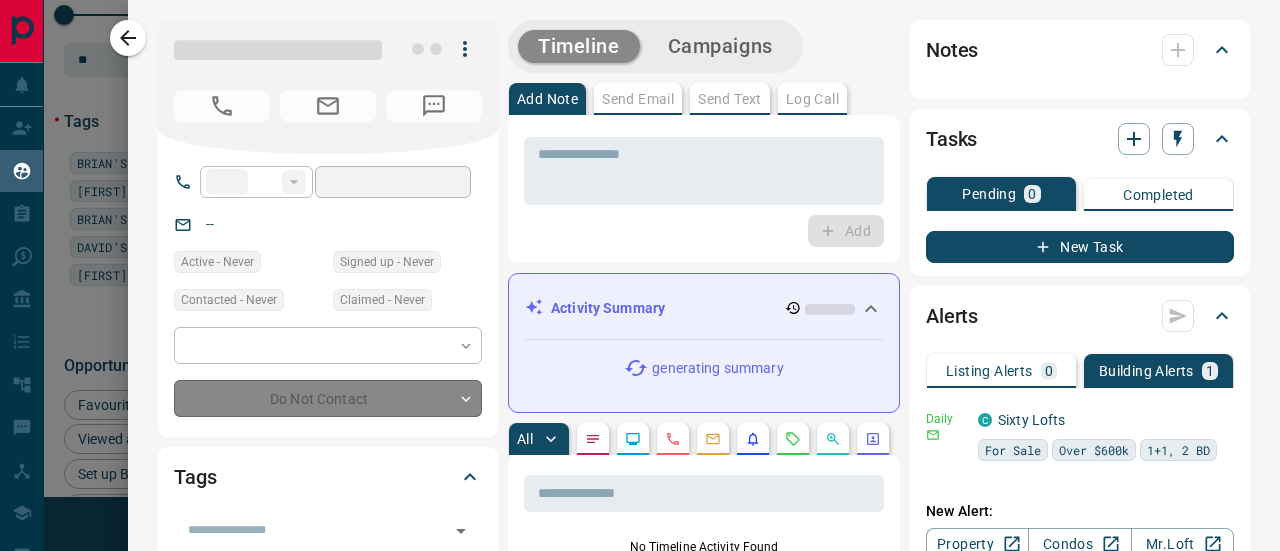 type on "**********" 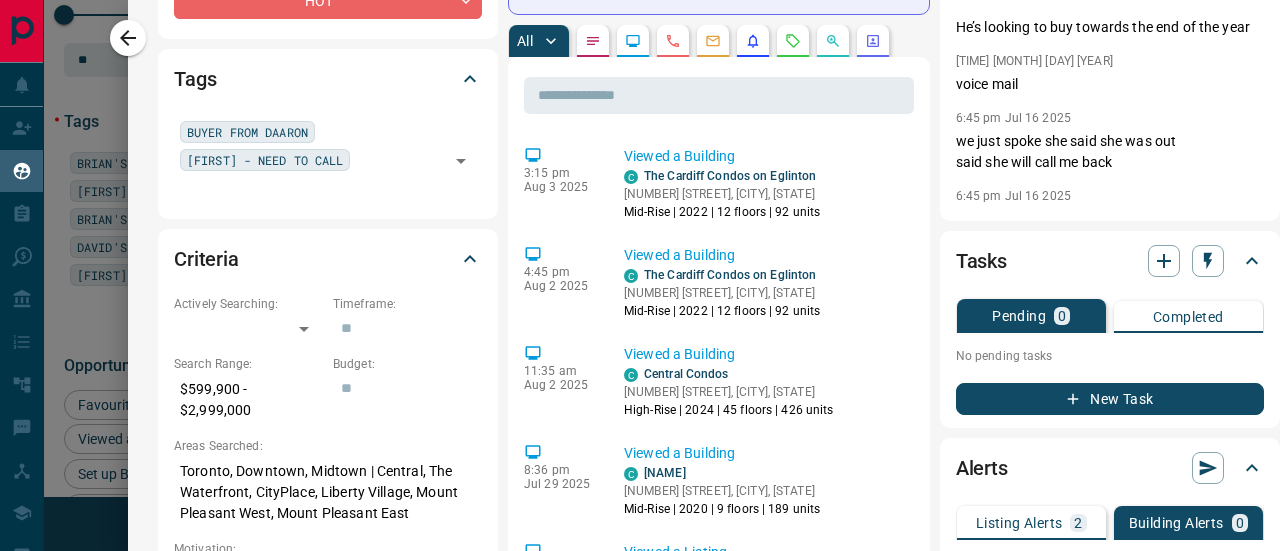 scroll, scrollTop: 400, scrollLeft: 0, axis: vertical 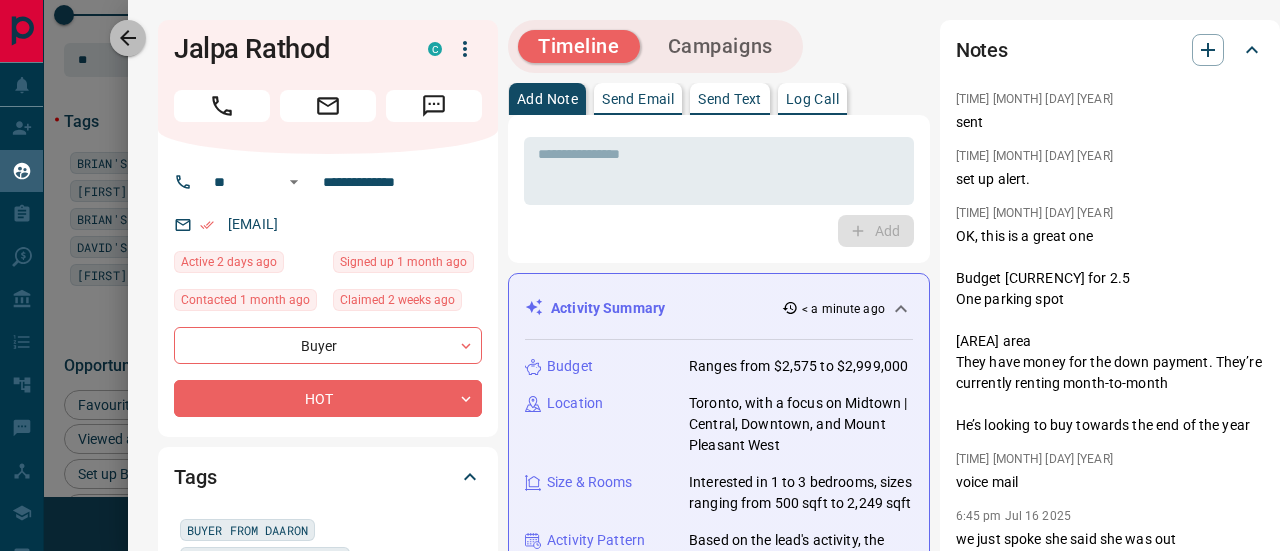 drag, startPoint x: 123, startPoint y: 39, endPoint x: 610, endPoint y: 175, distance: 505.63327 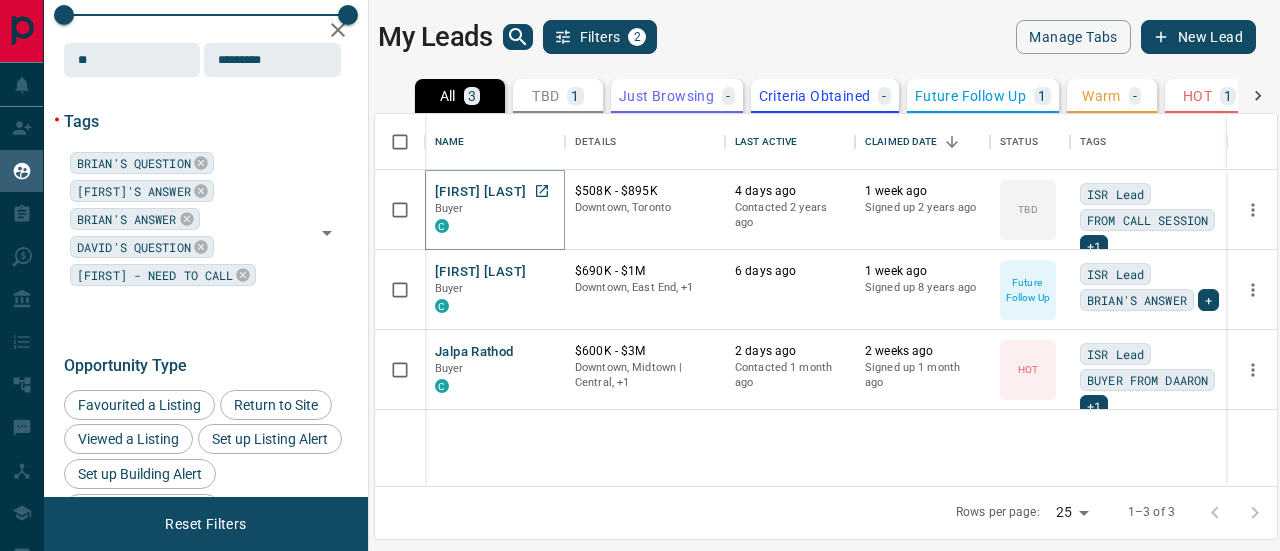 click on "[FIRST] [LAST]" at bounding box center [480, 192] 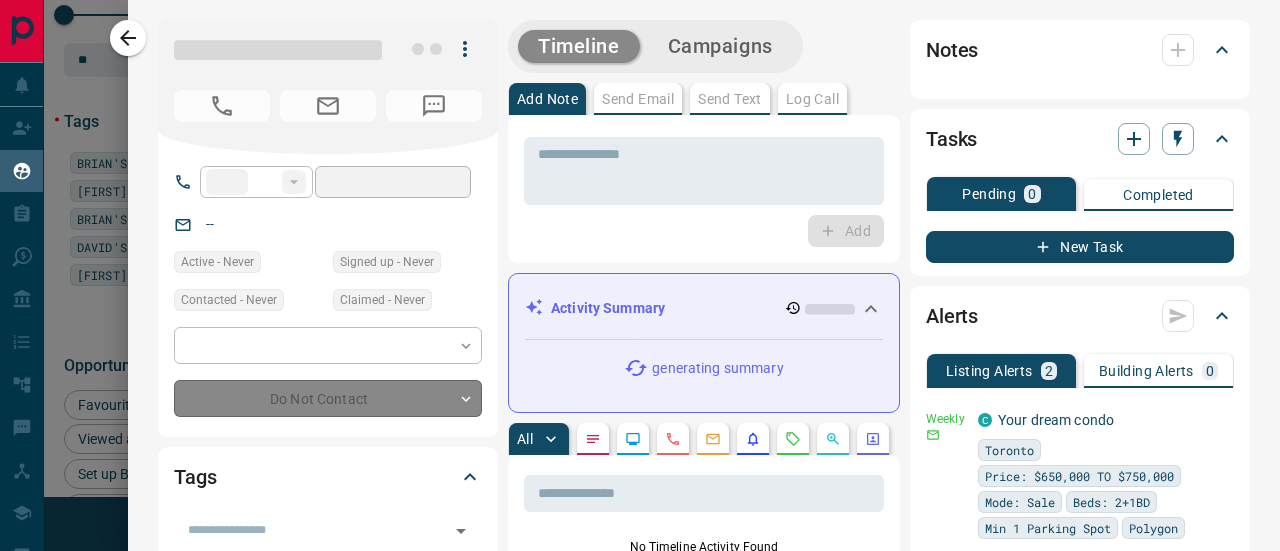 type on "**" 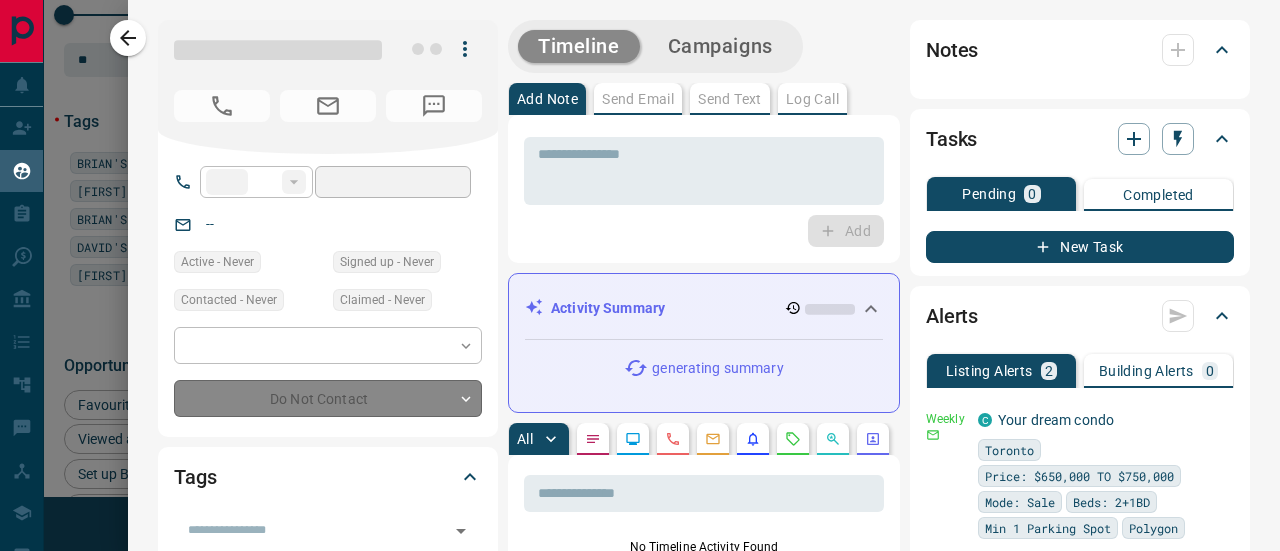 type on "**********" 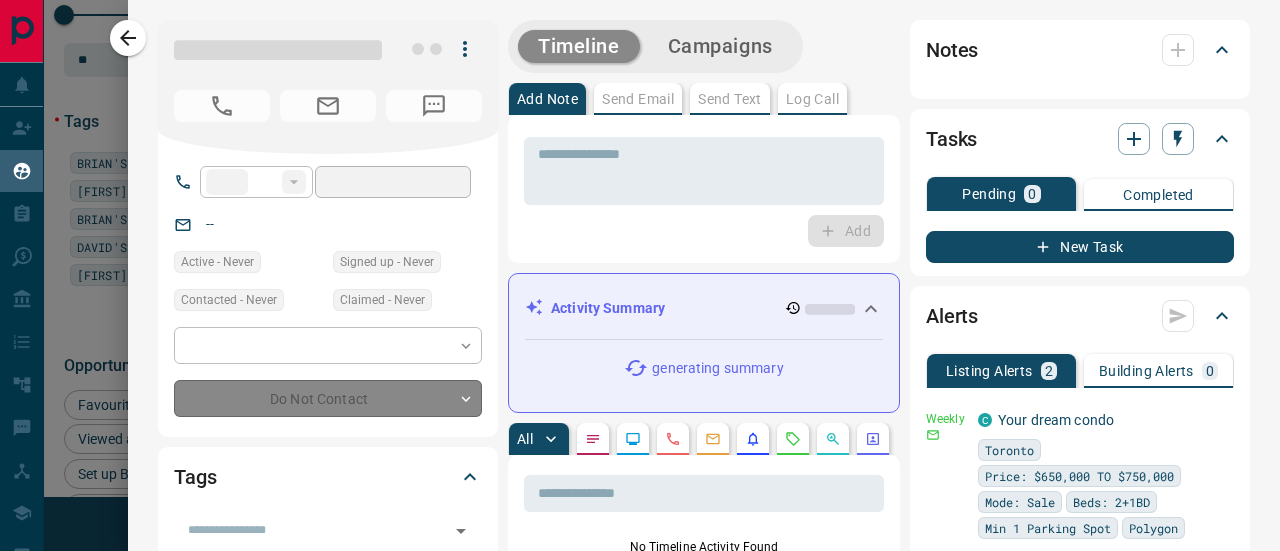 type on "**********" 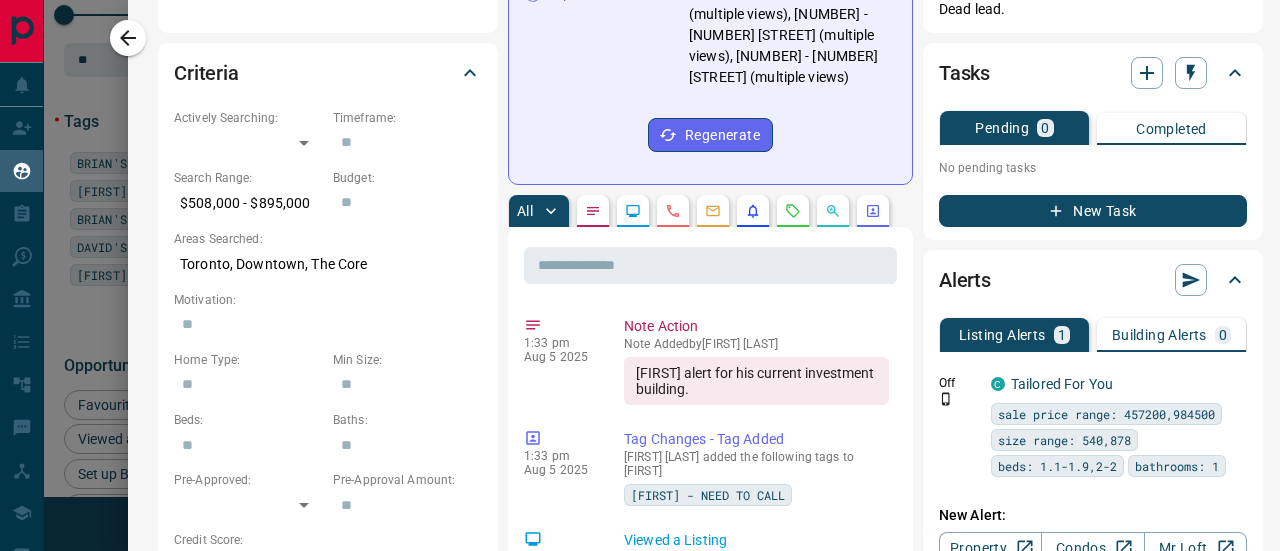 scroll, scrollTop: 700, scrollLeft: 0, axis: vertical 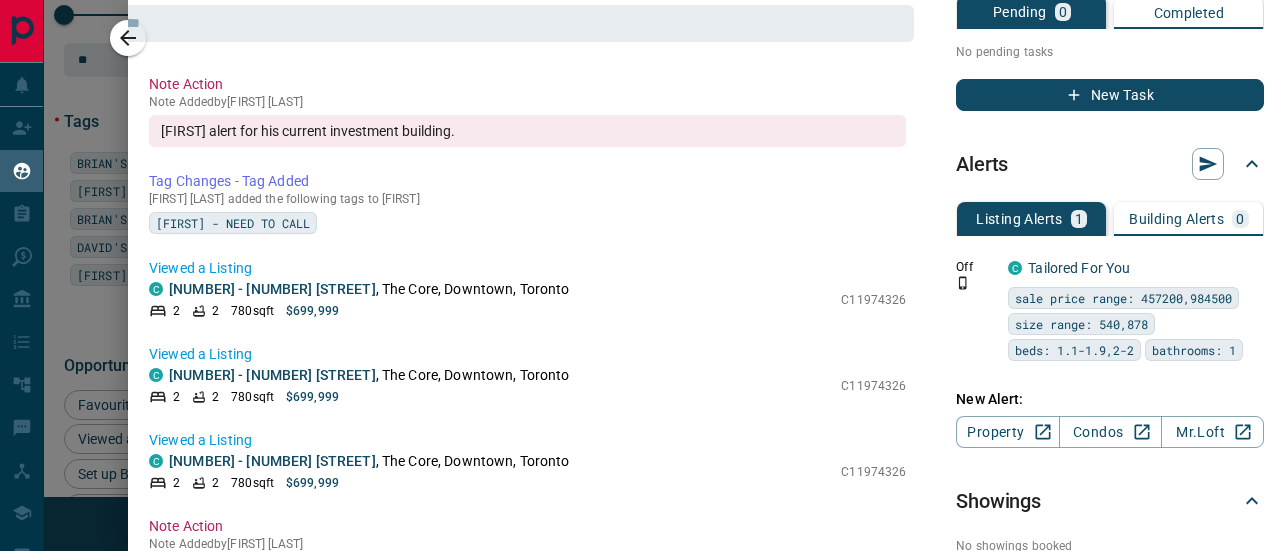 click on "Building Alerts" at bounding box center (1176, 219) 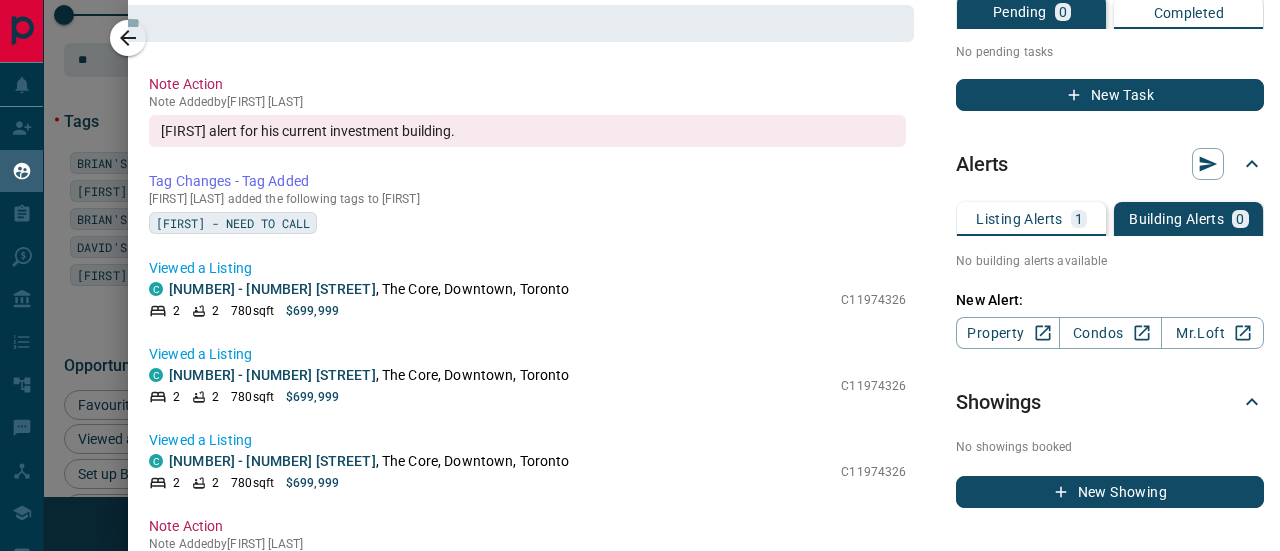 click on "Listing Alerts" at bounding box center [1019, 219] 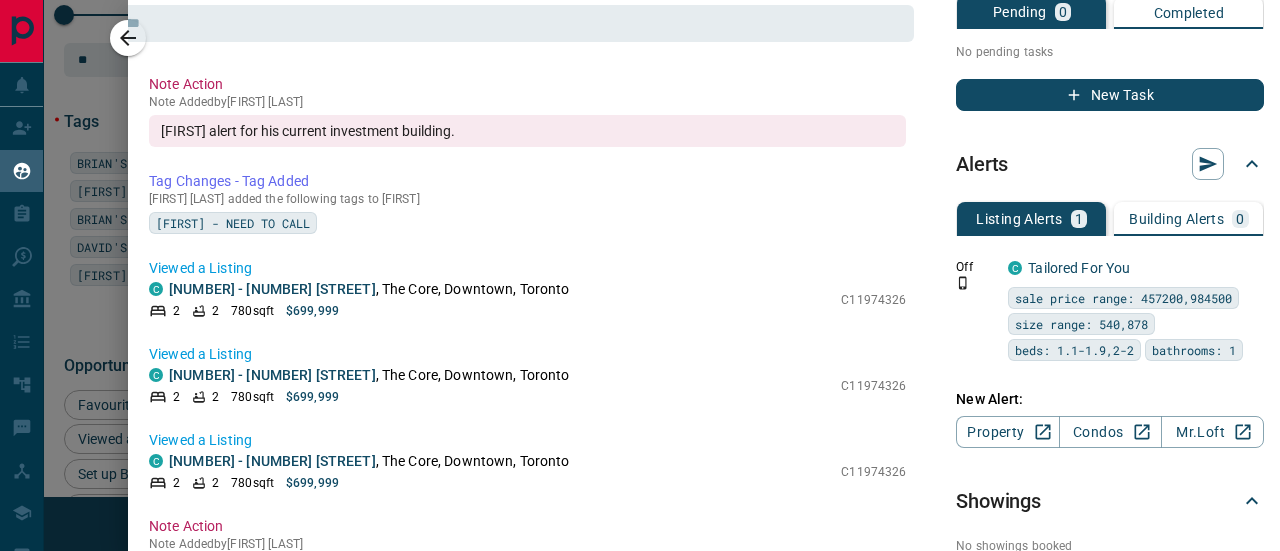 click on "Building Alerts" at bounding box center (1176, 219) 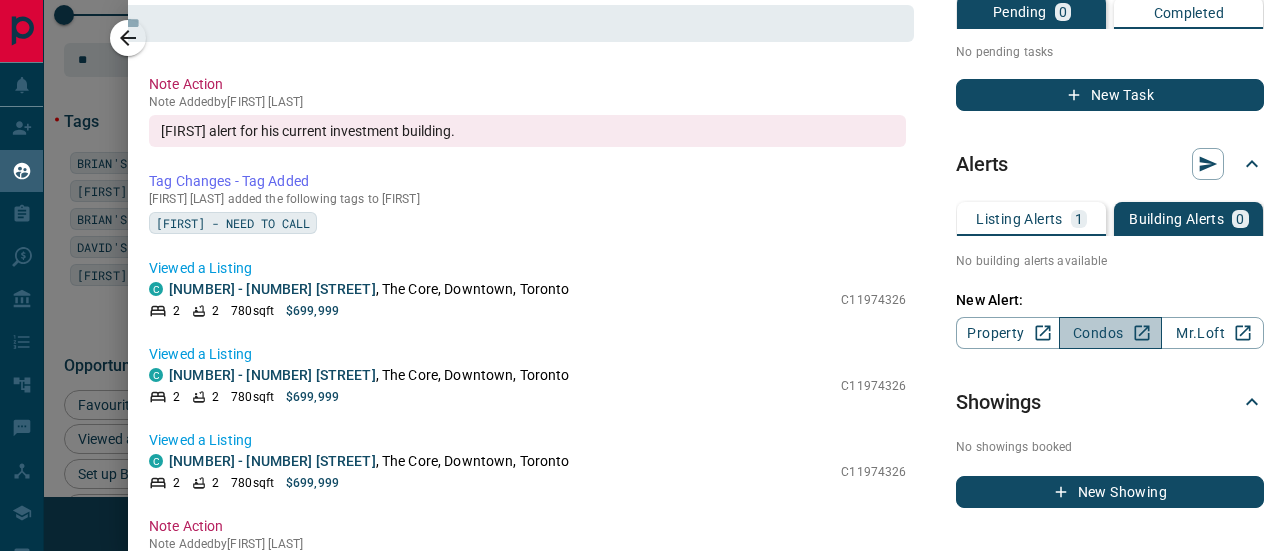 click on "Condos" at bounding box center (1110, 333) 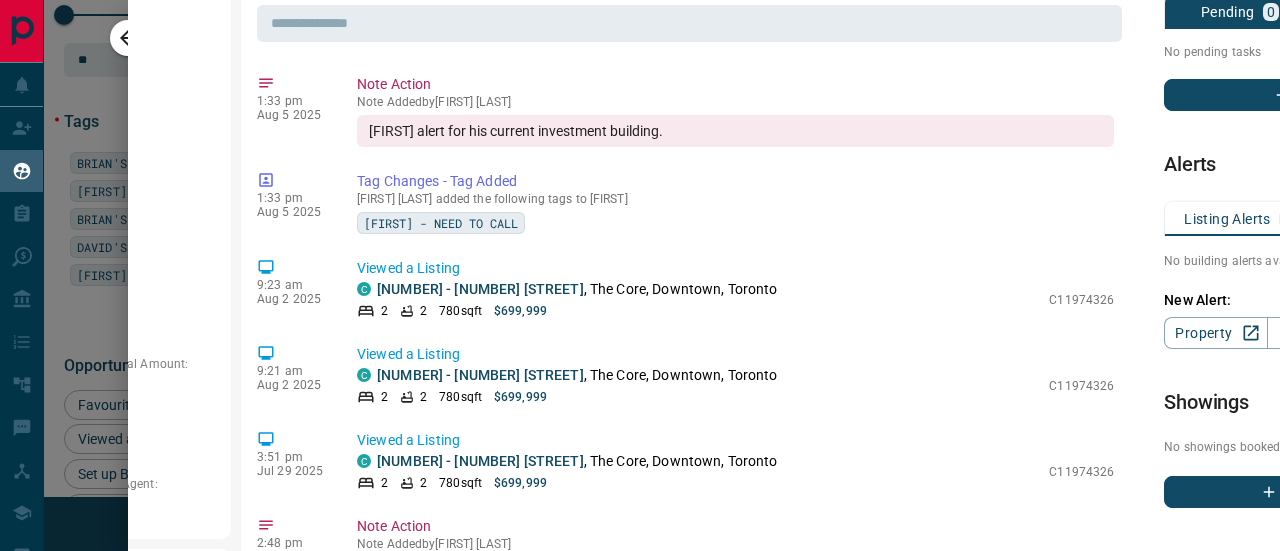 scroll, scrollTop: 700, scrollLeft: 369, axis: both 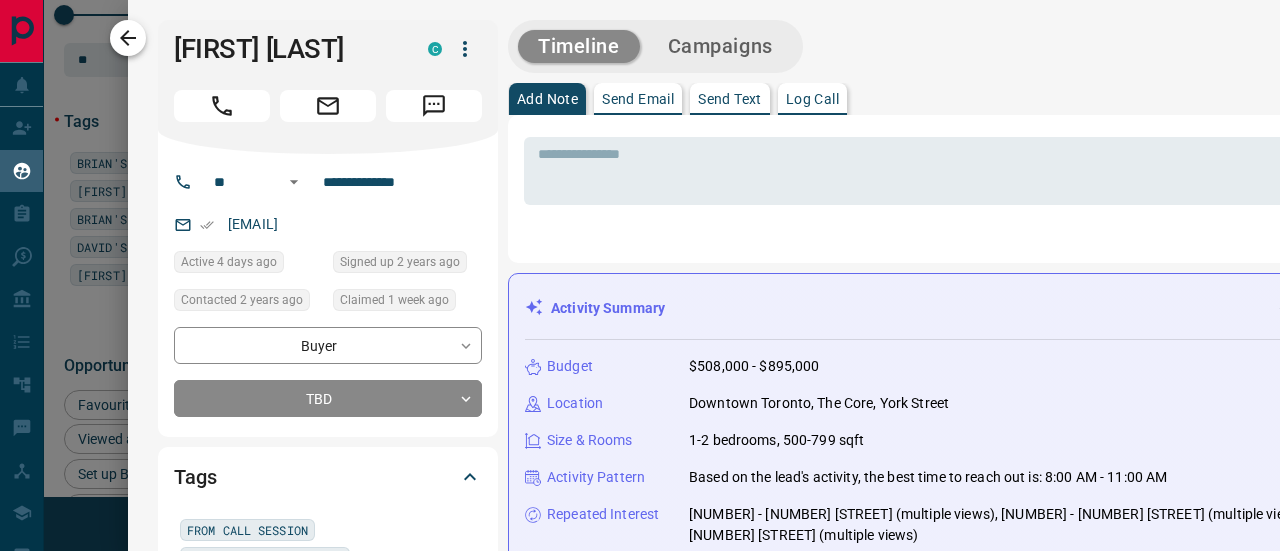 click 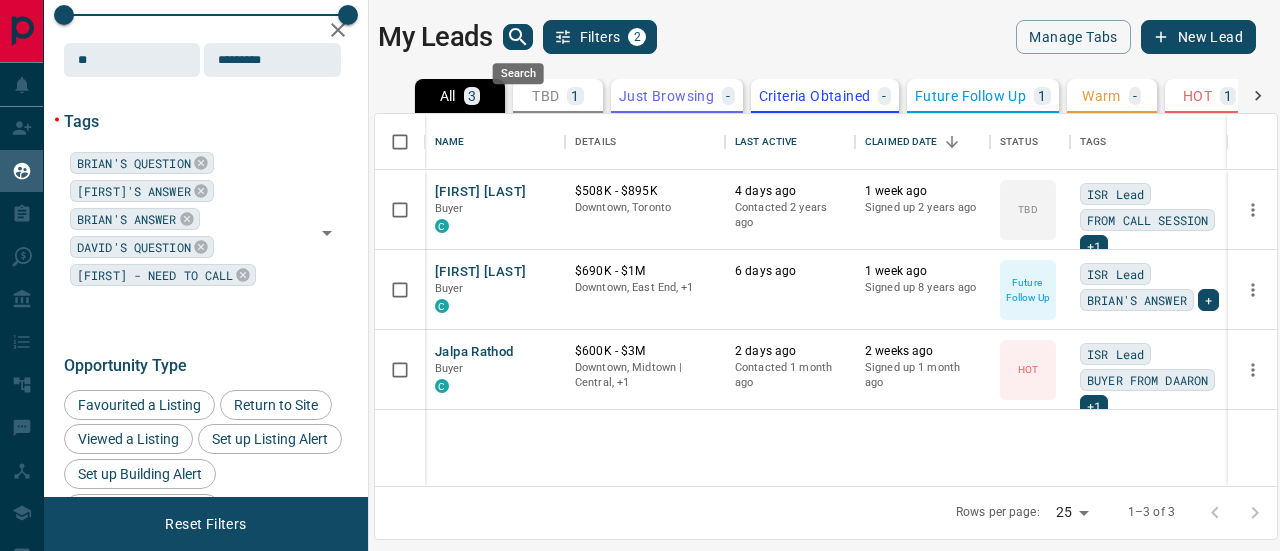 click 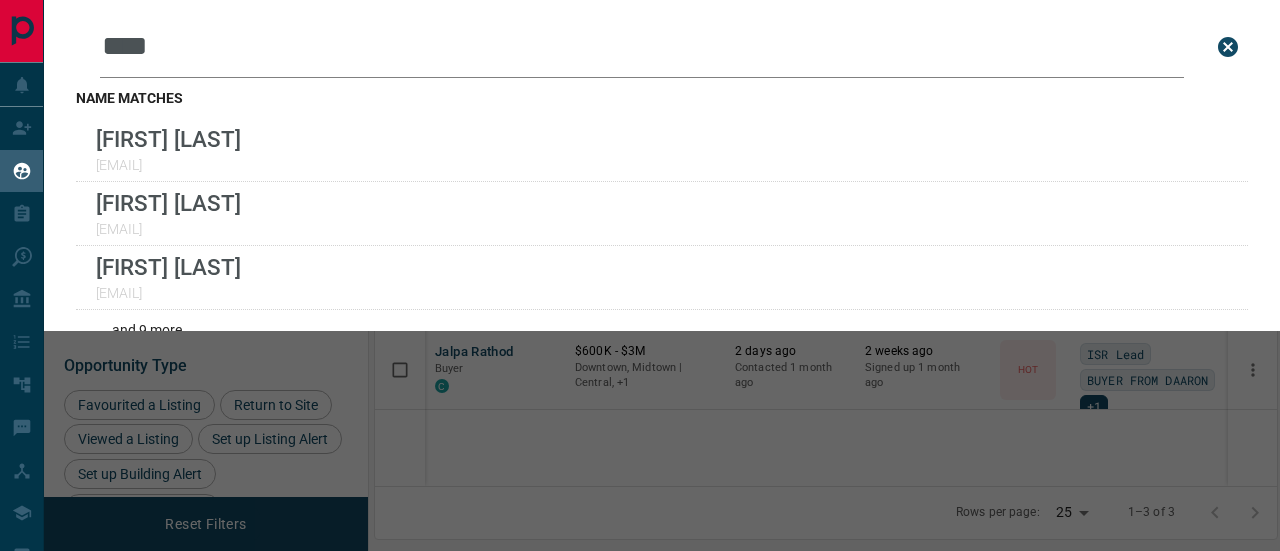 drag, startPoint x: 198, startPoint y: 52, endPoint x: 90, endPoint y: 41, distance: 108.55874 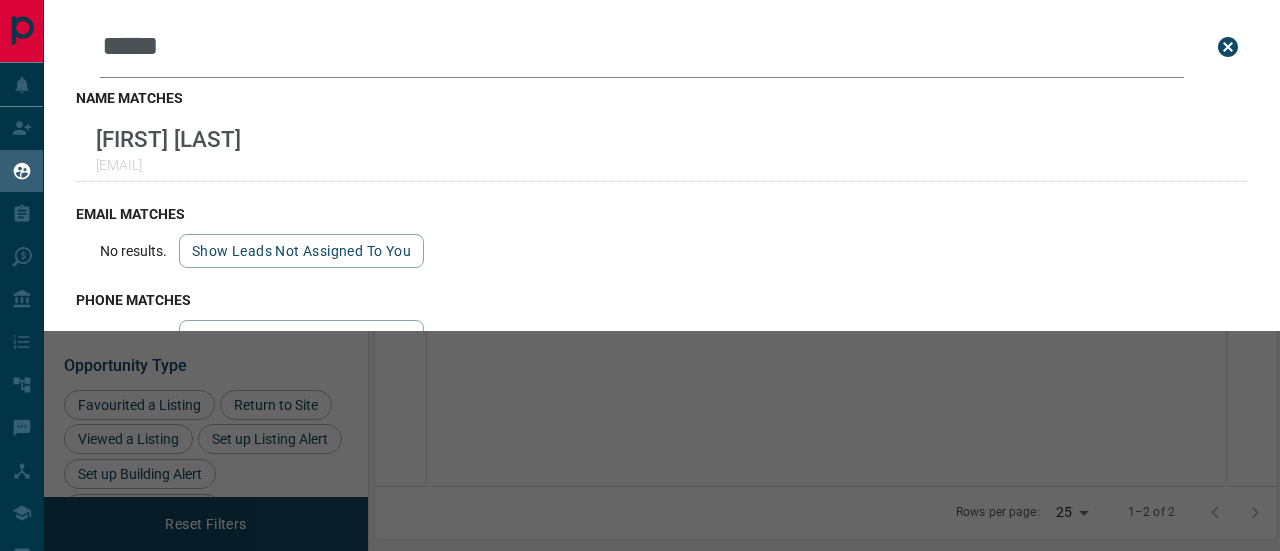 click on "*****" at bounding box center (642, 47) 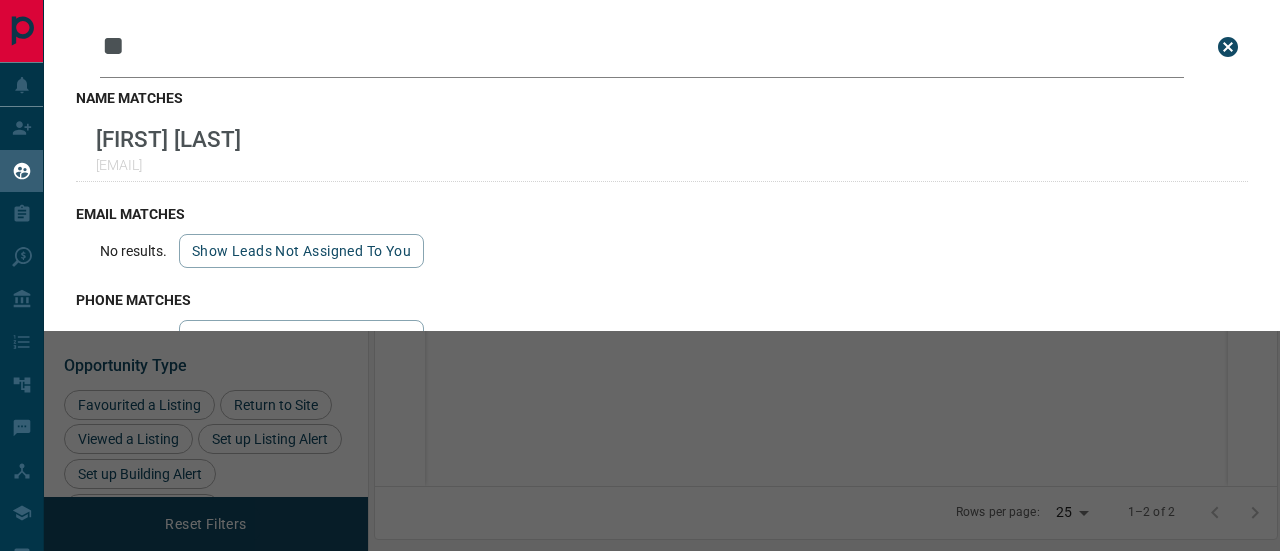 type on "*" 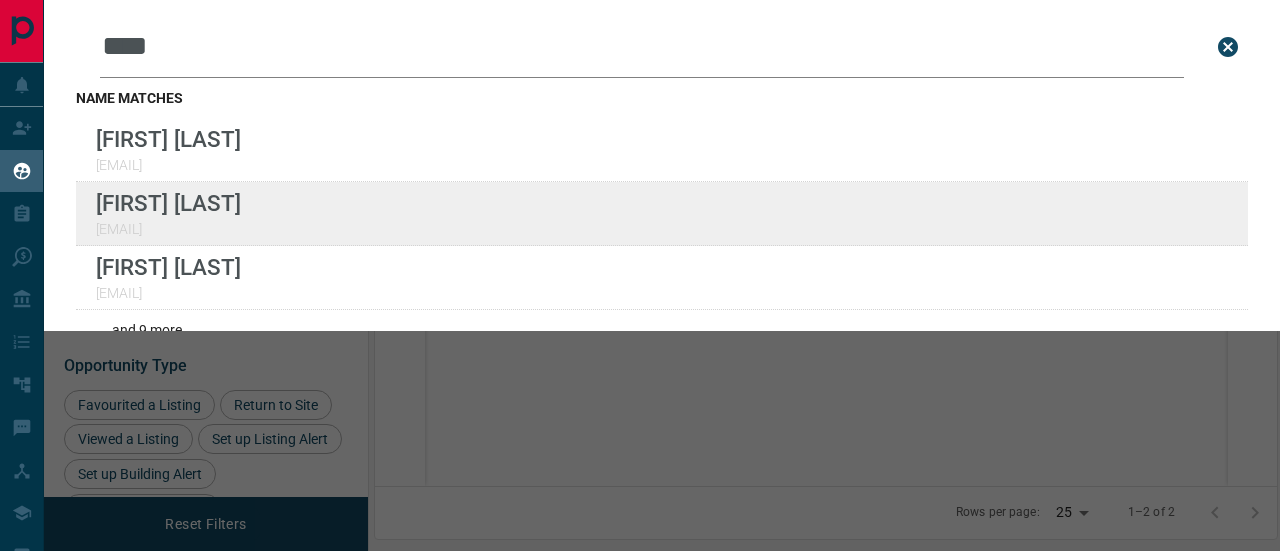 type on "****" 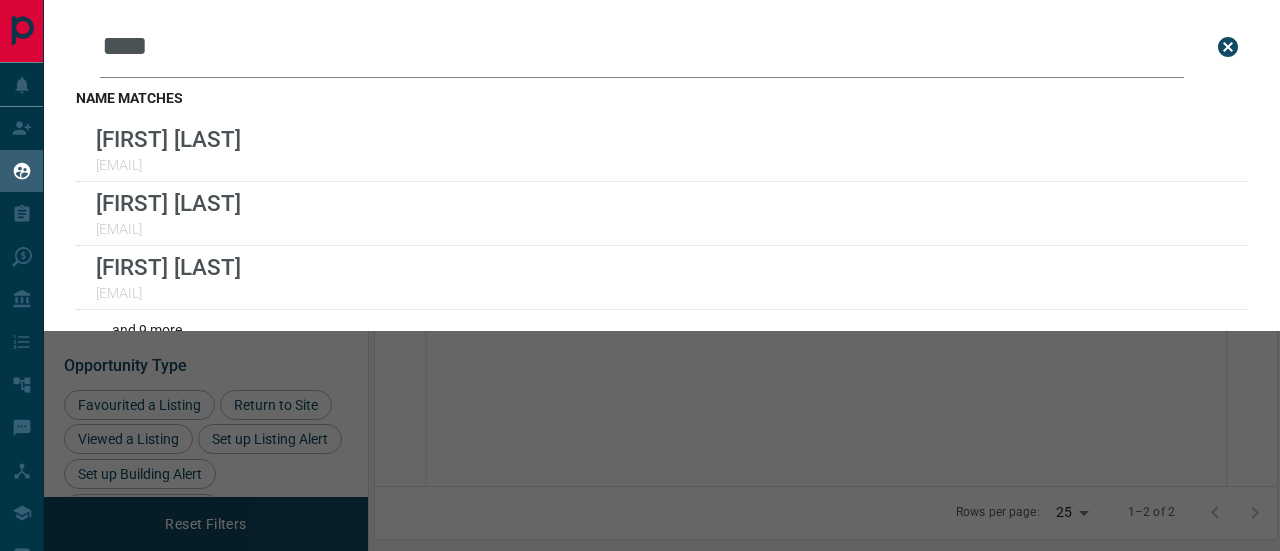click 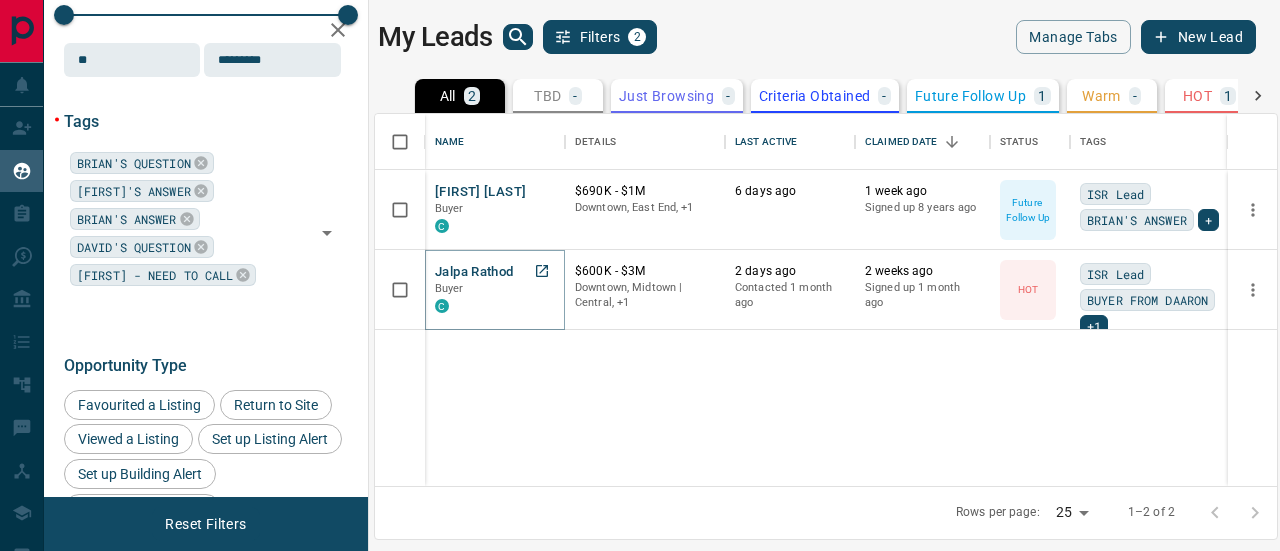 click on "Jalpa Rathod" at bounding box center [474, 272] 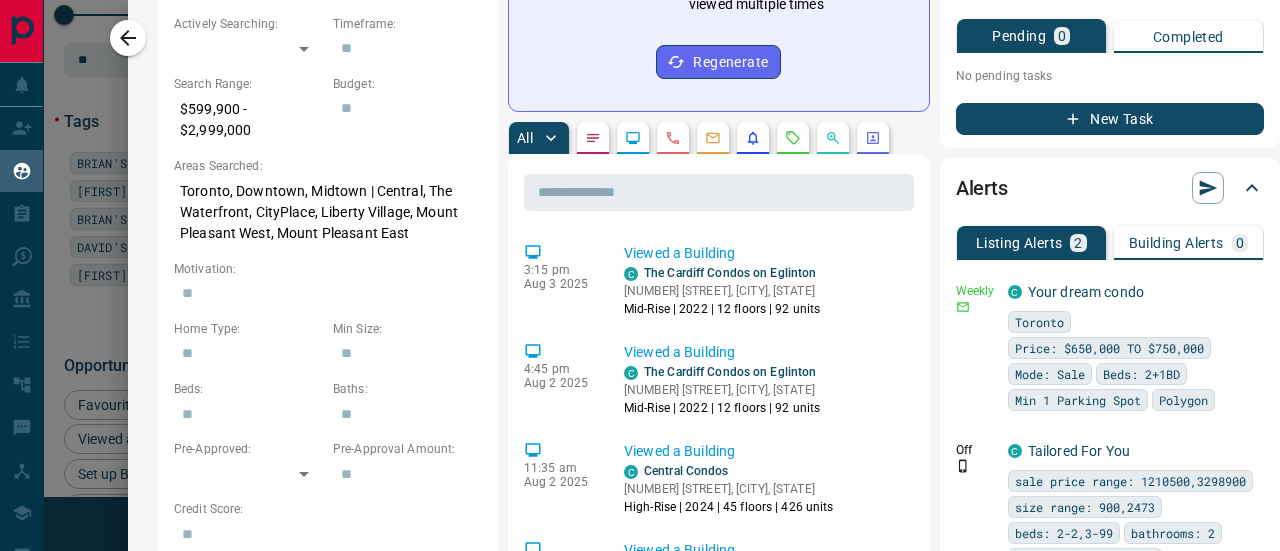 scroll, scrollTop: 700, scrollLeft: 0, axis: vertical 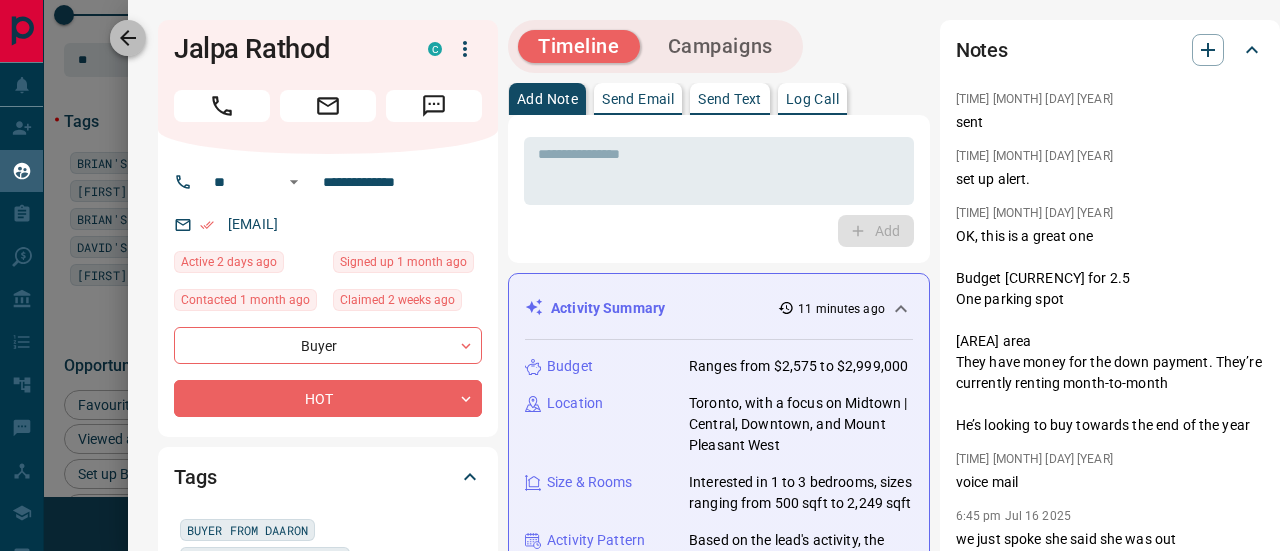 click 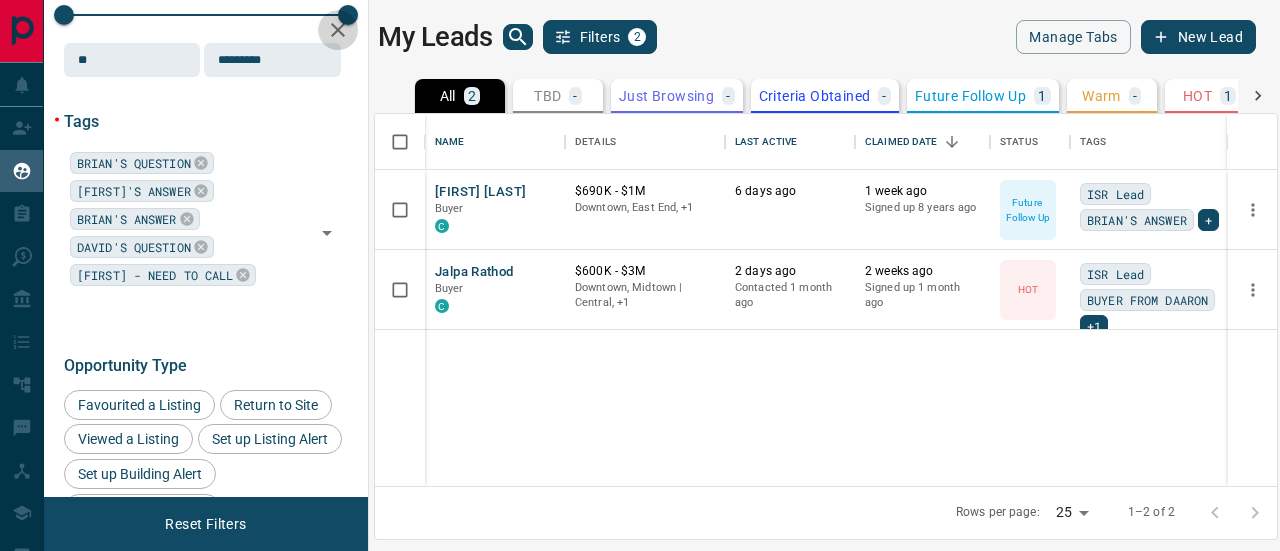 click 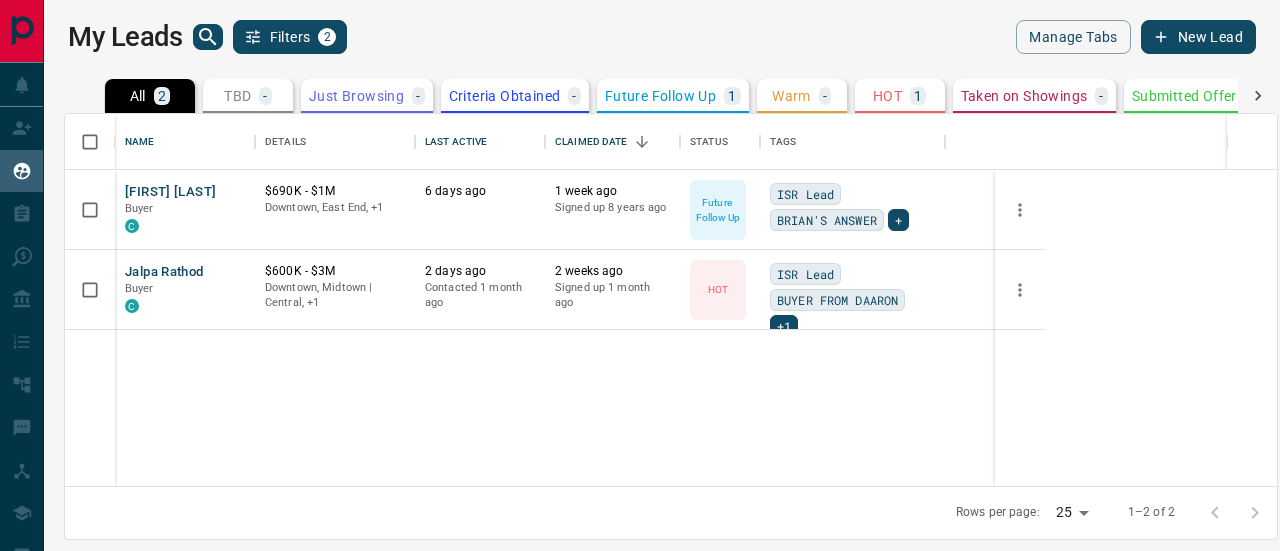 scroll, scrollTop: 16, scrollLeft: 16, axis: both 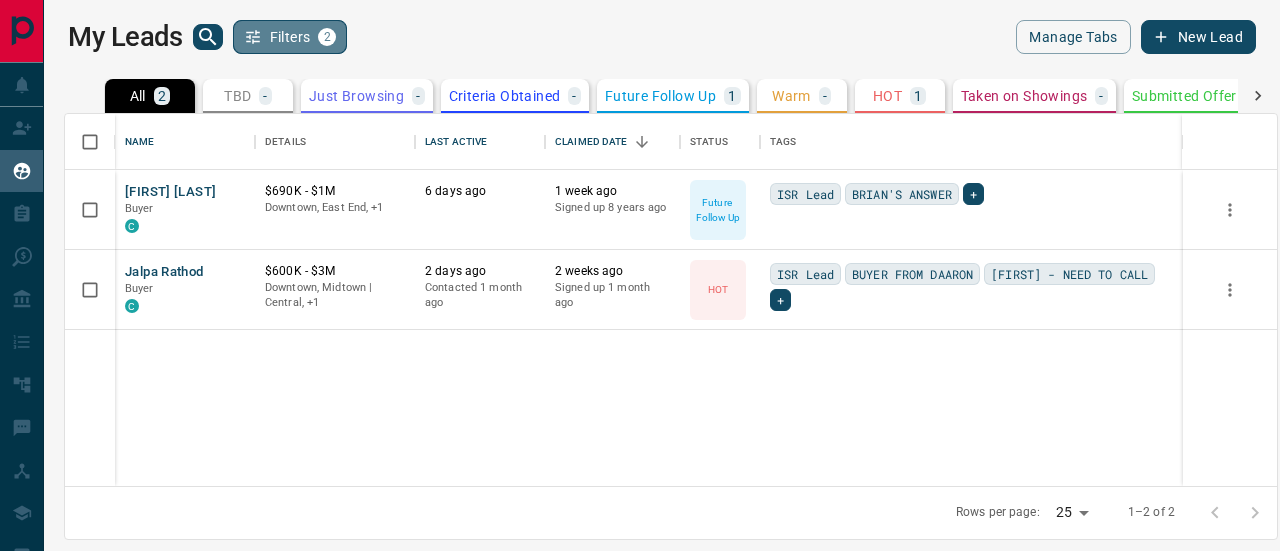click on "Filters 2" at bounding box center [290, 37] 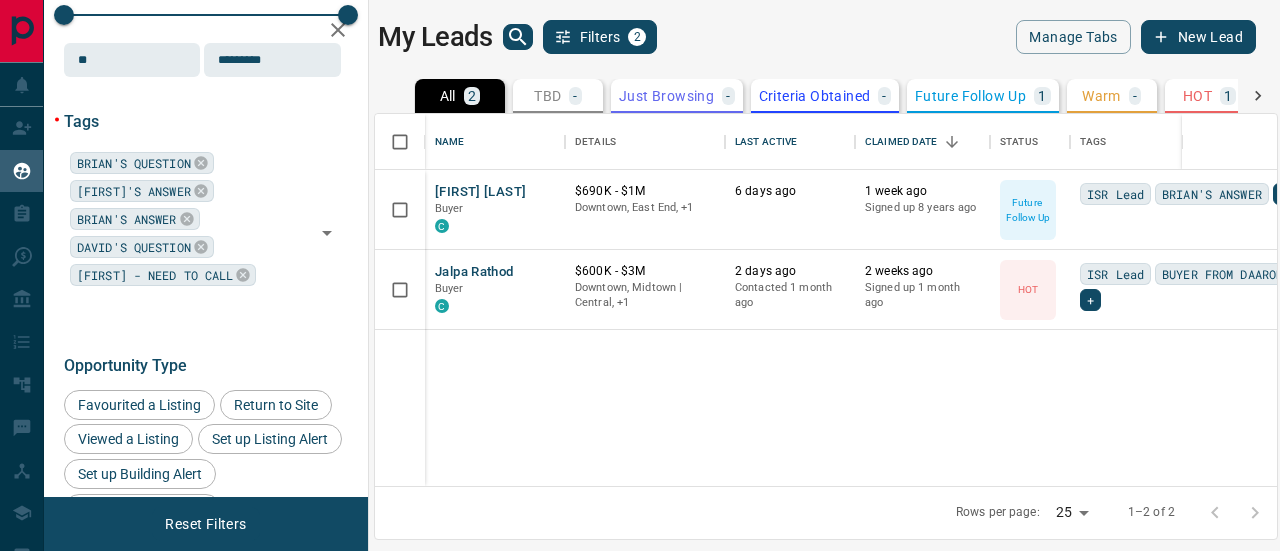 scroll, scrollTop: 358, scrollLeft: 887, axis: both 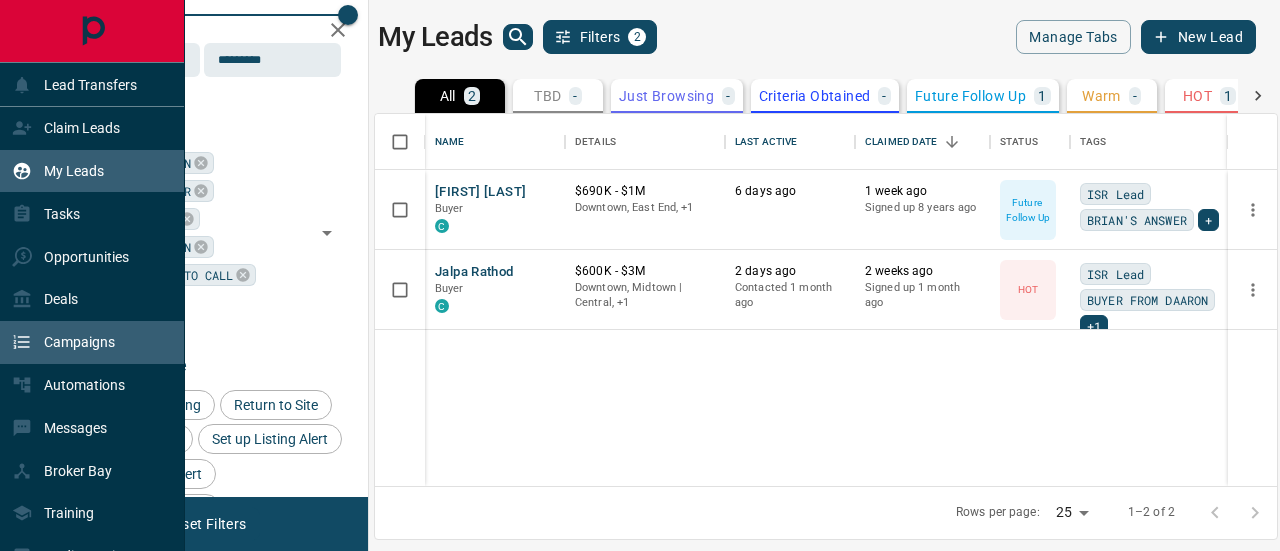 click on "Campaigns" at bounding box center (79, 342) 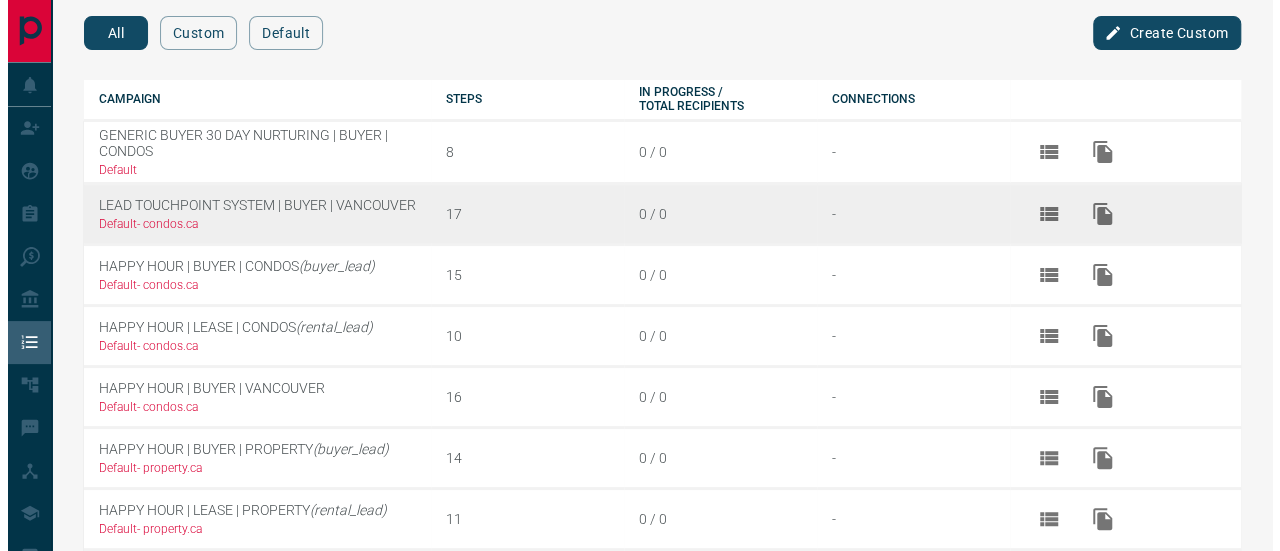 scroll, scrollTop: 0, scrollLeft: 0, axis: both 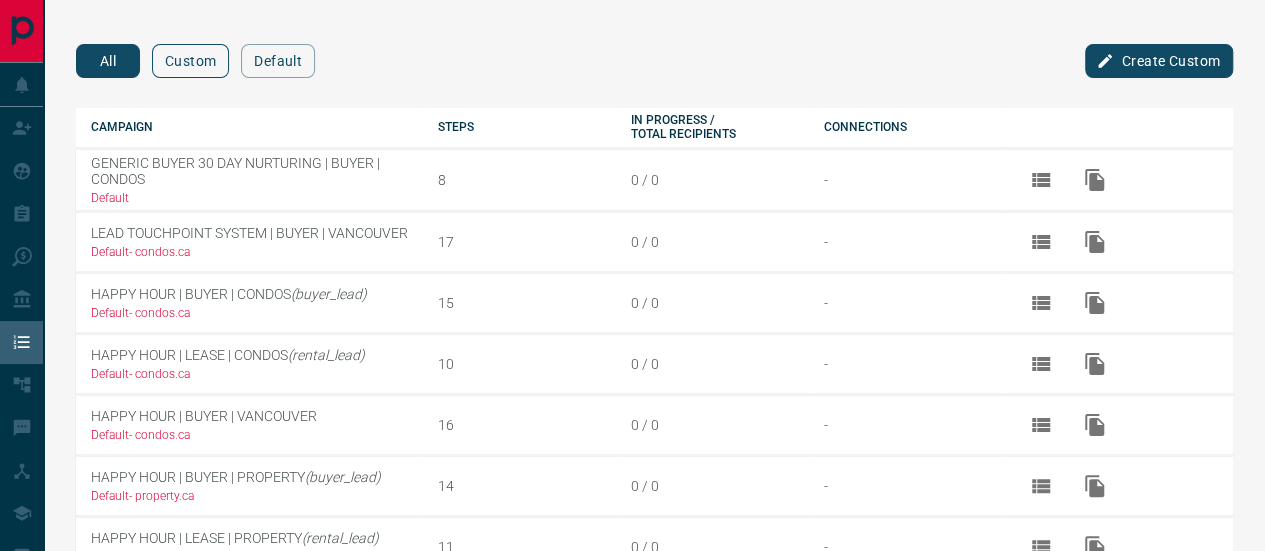 click on "Custom" at bounding box center [190, 61] 